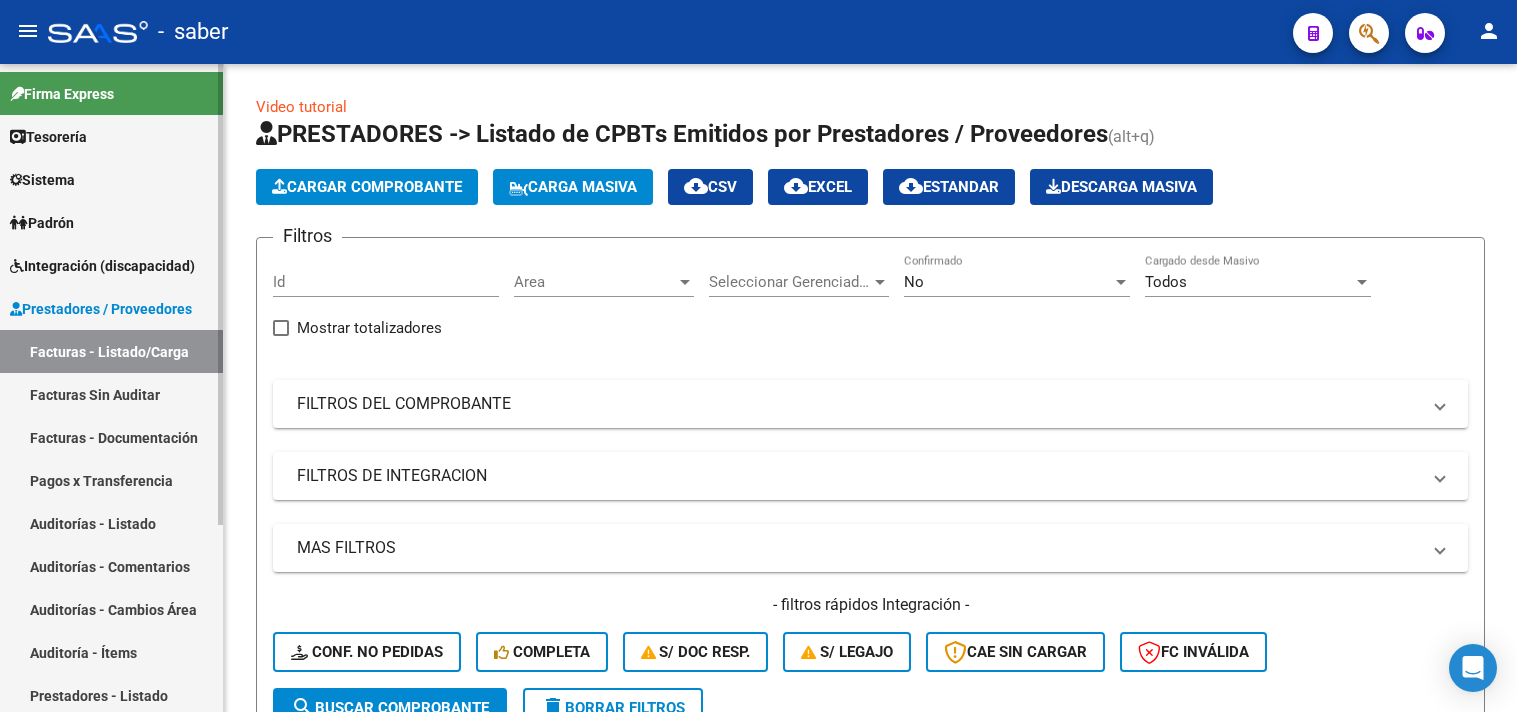 scroll, scrollTop: 0, scrollLeft: 0, axis: both 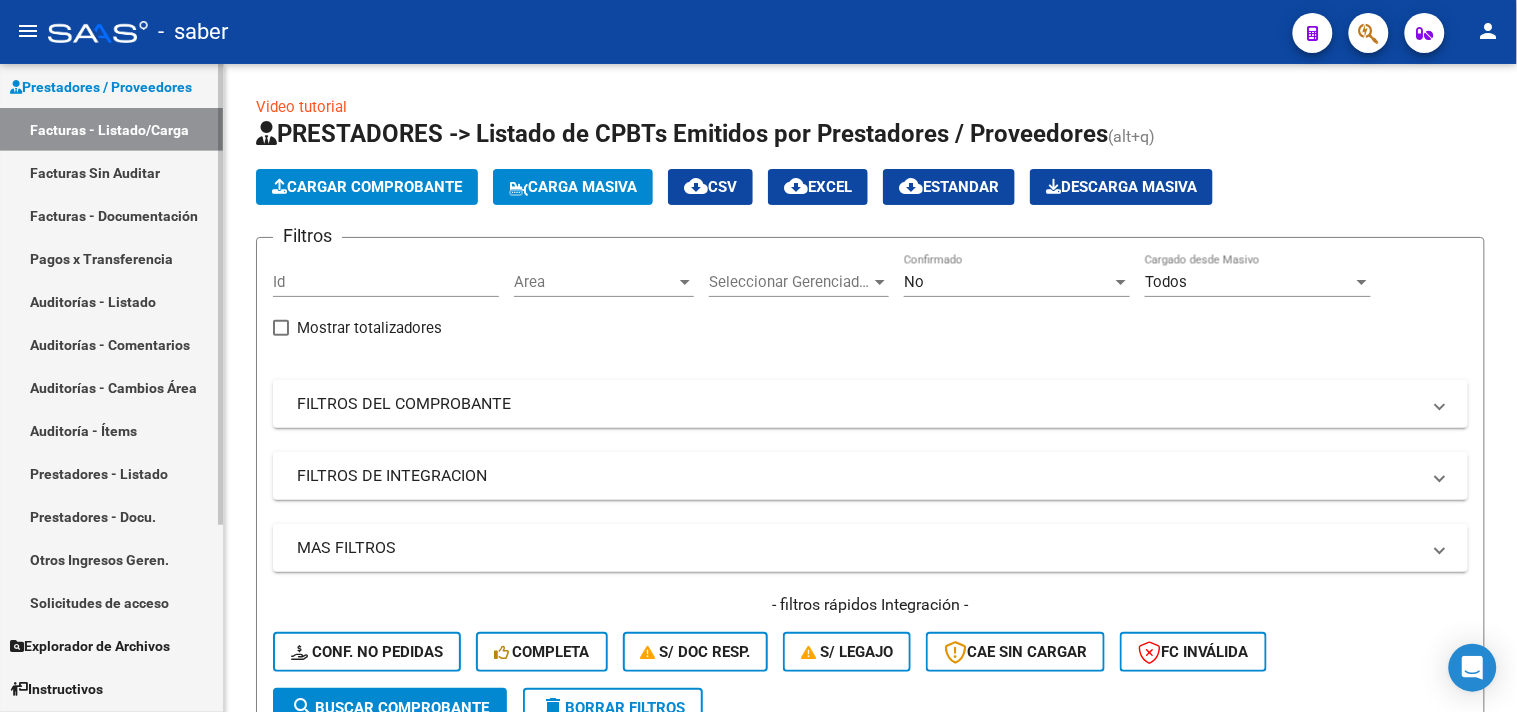 click on "Solicitudes de acceso" at bounding box center [111, 602] 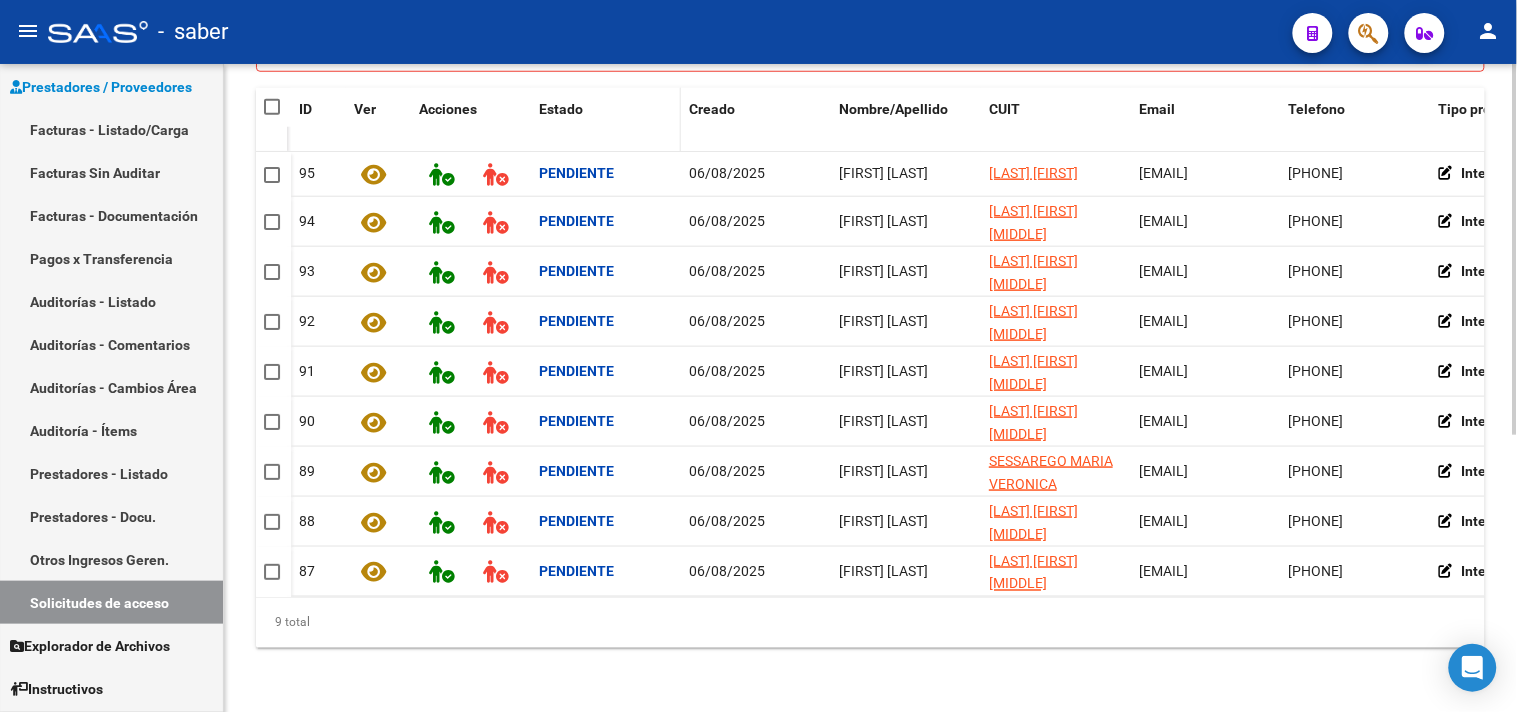 scroll, scrollTop: 483, scrollLeft: 0, axis: vertical 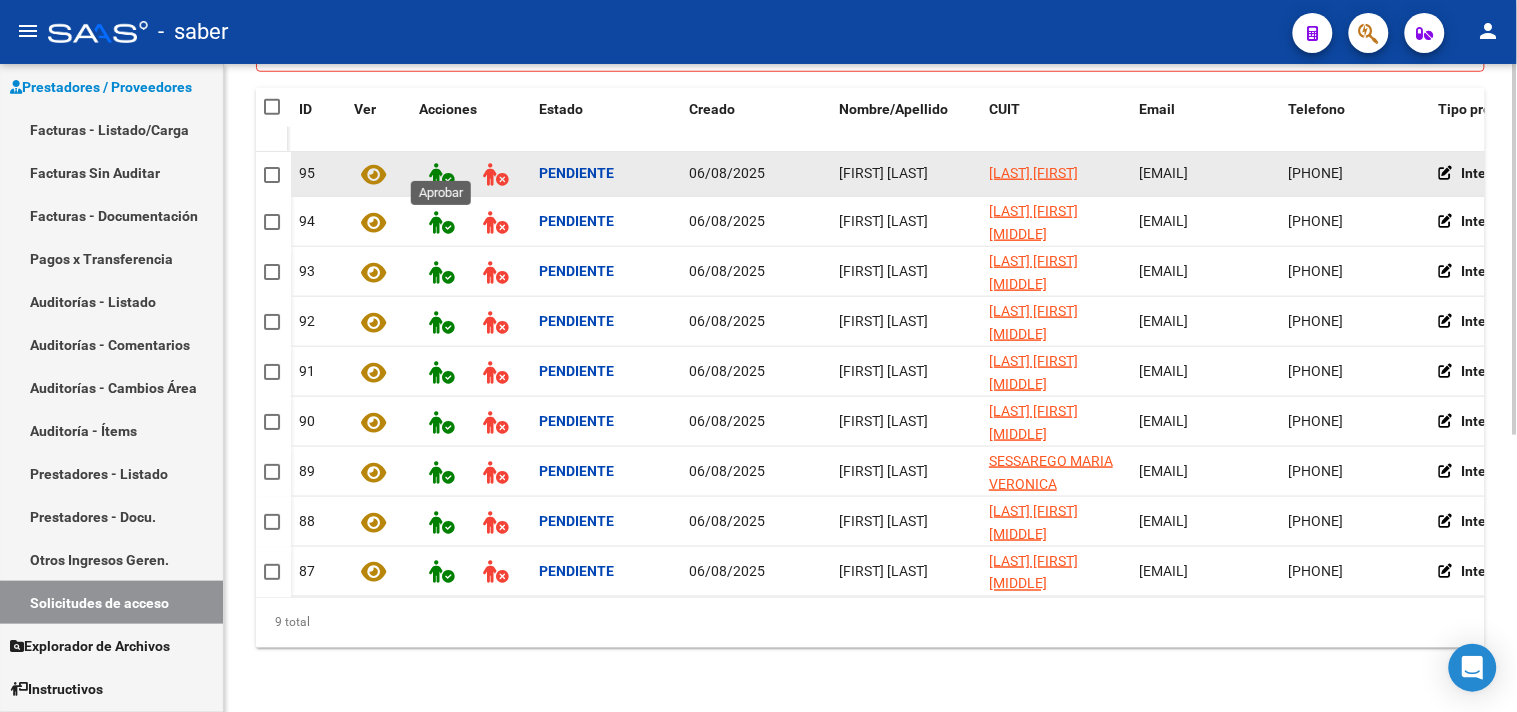 click 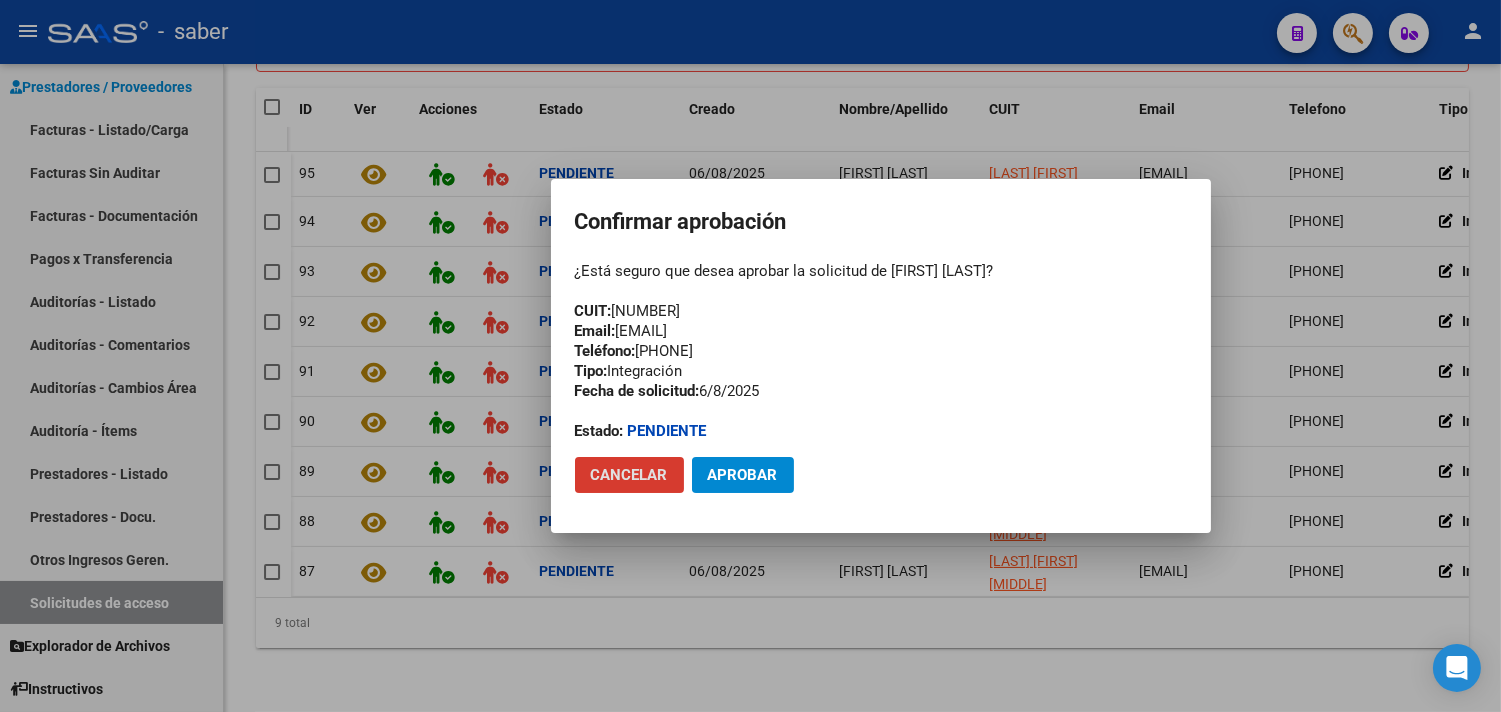 click on "Aprobar" 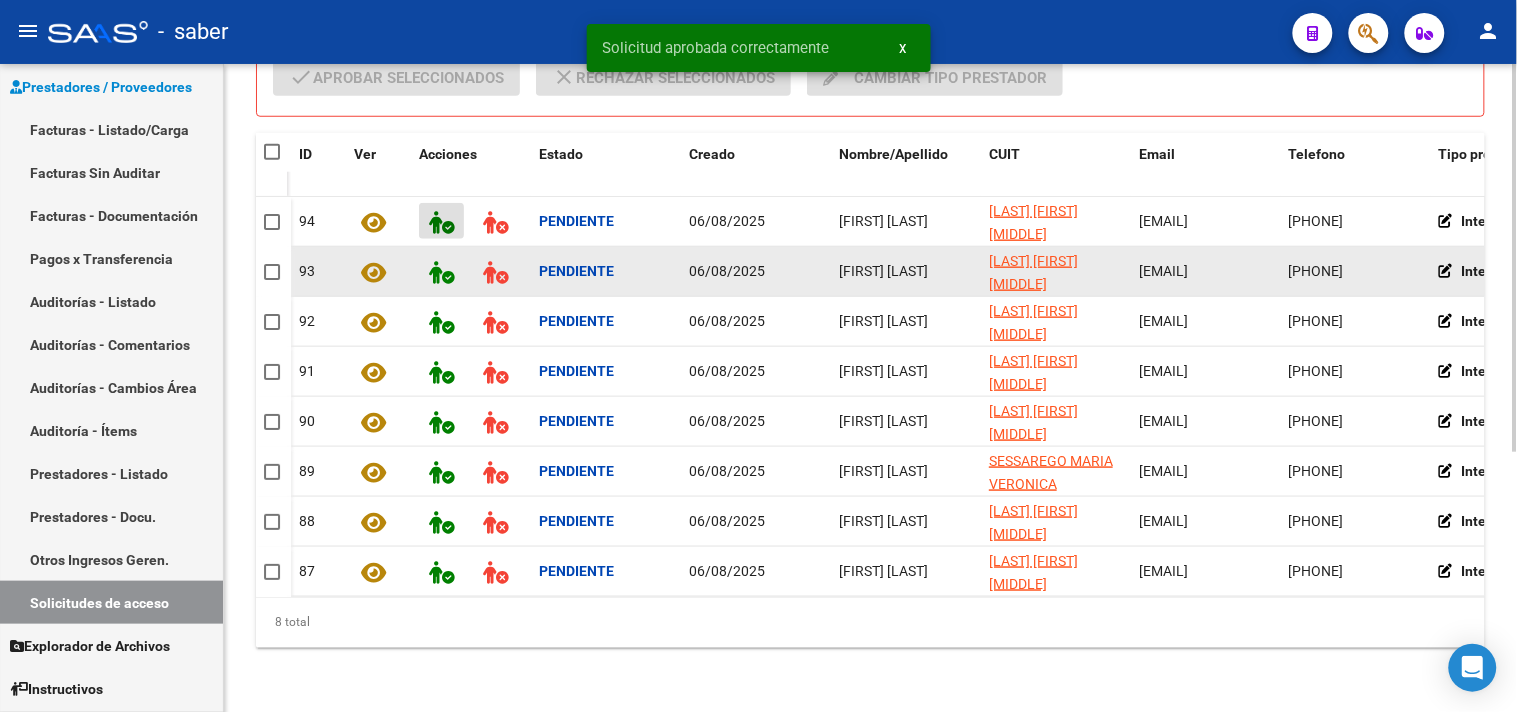 scroll, scrollTop: 434, scrollLeft: 0, axis: vertical 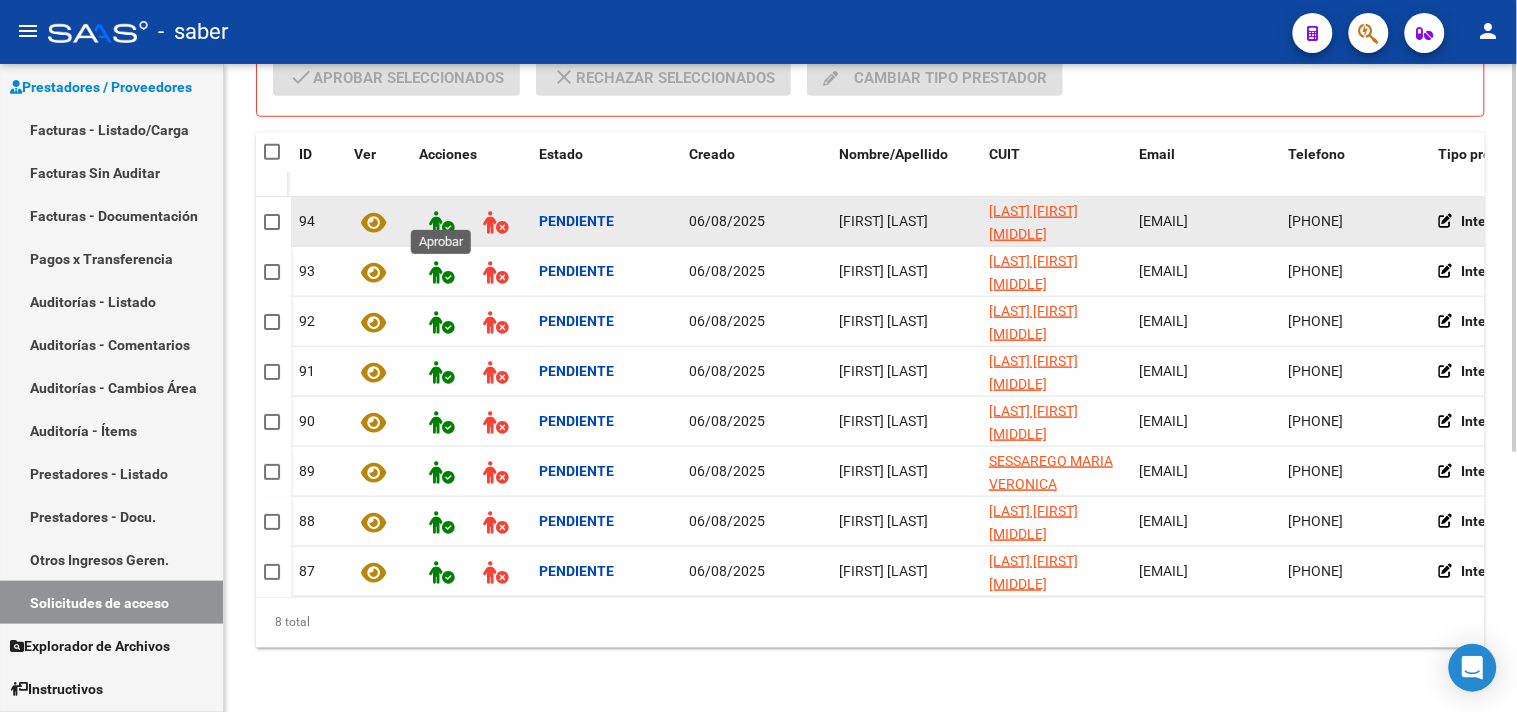 click 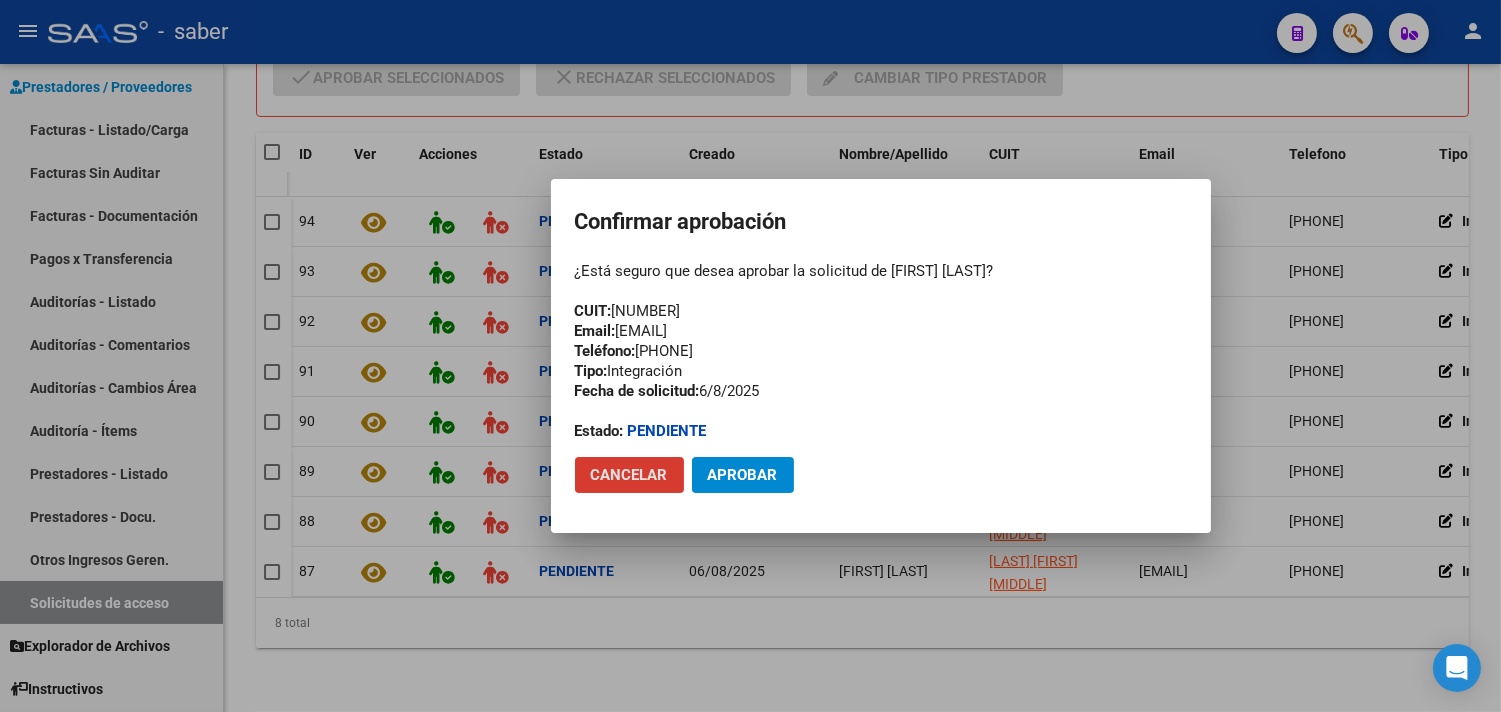 click on "Aprobar" 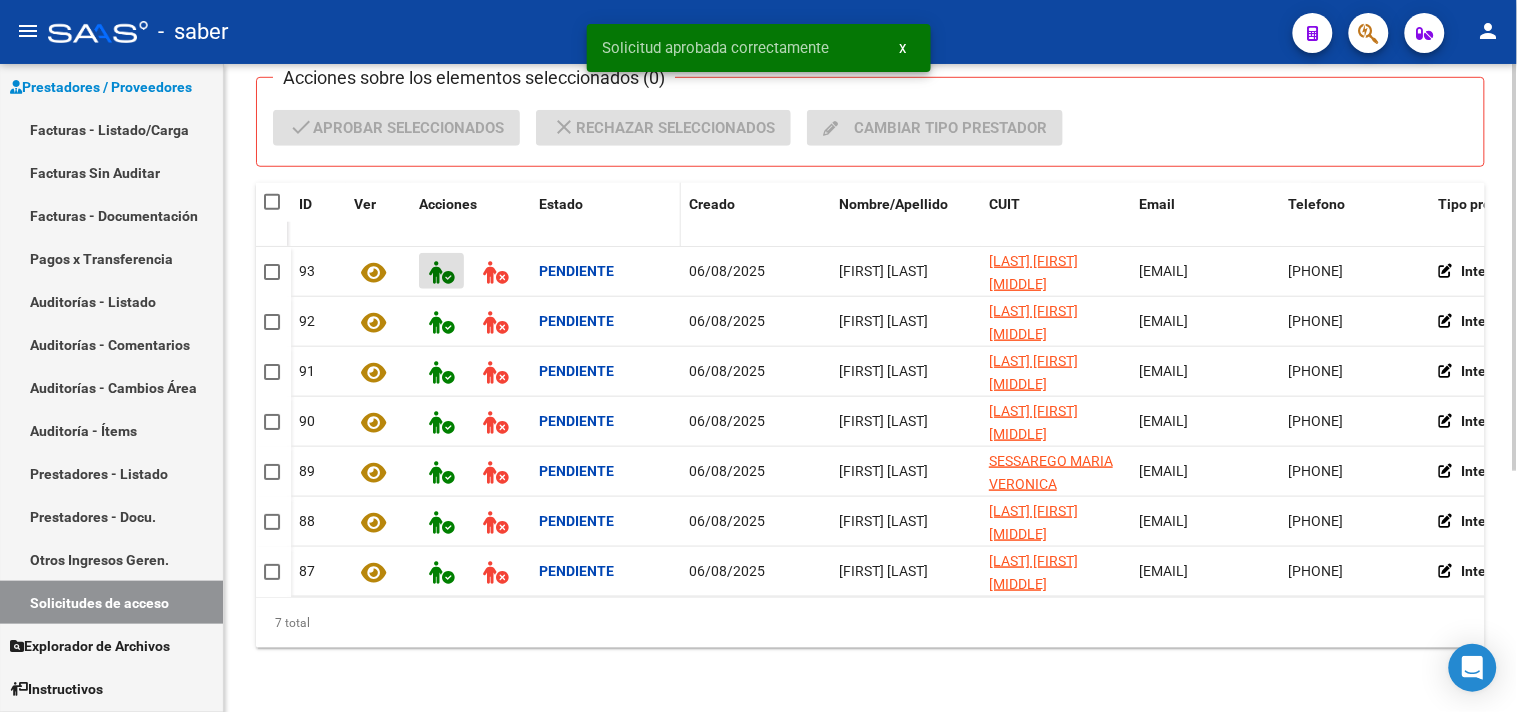 scroll, scrollTop: 384, scrollLeft: 0, axis: vertical 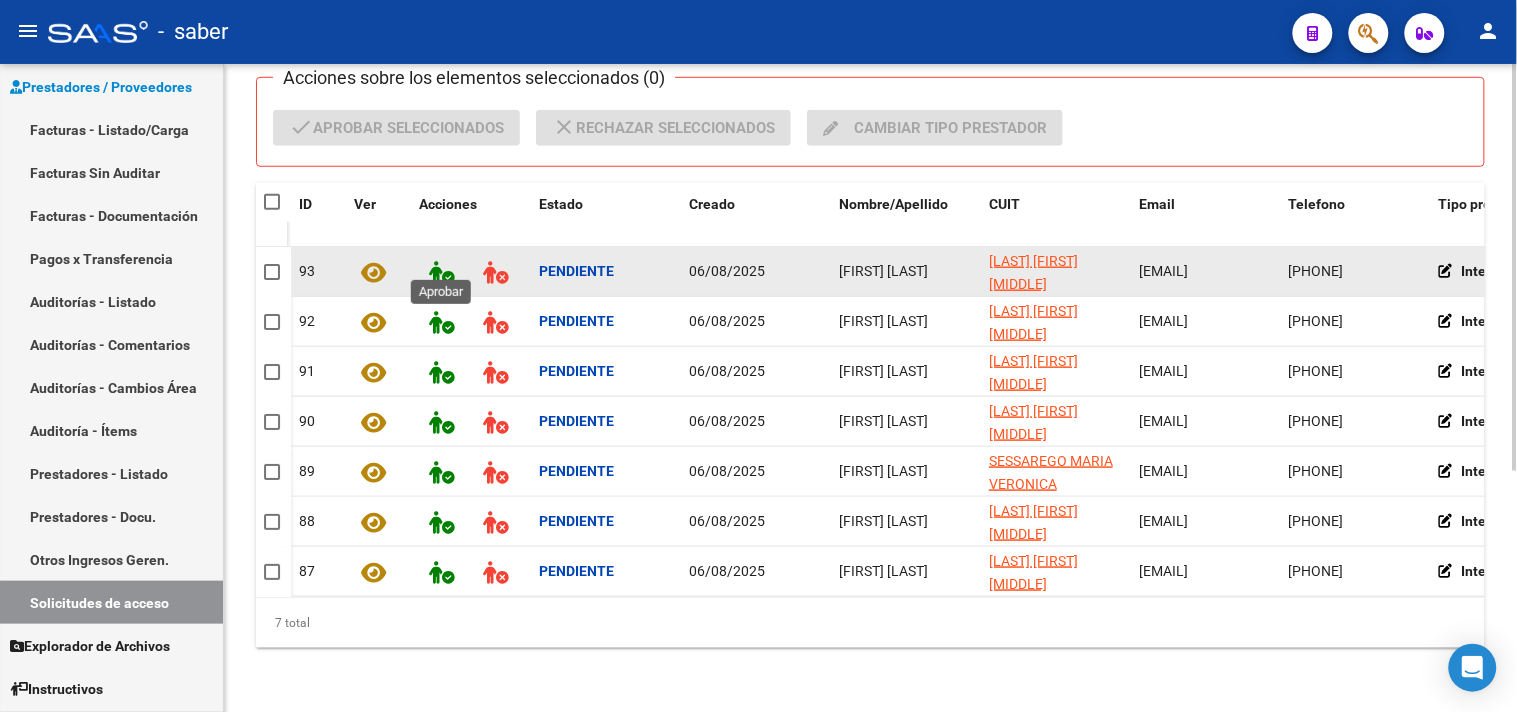 click 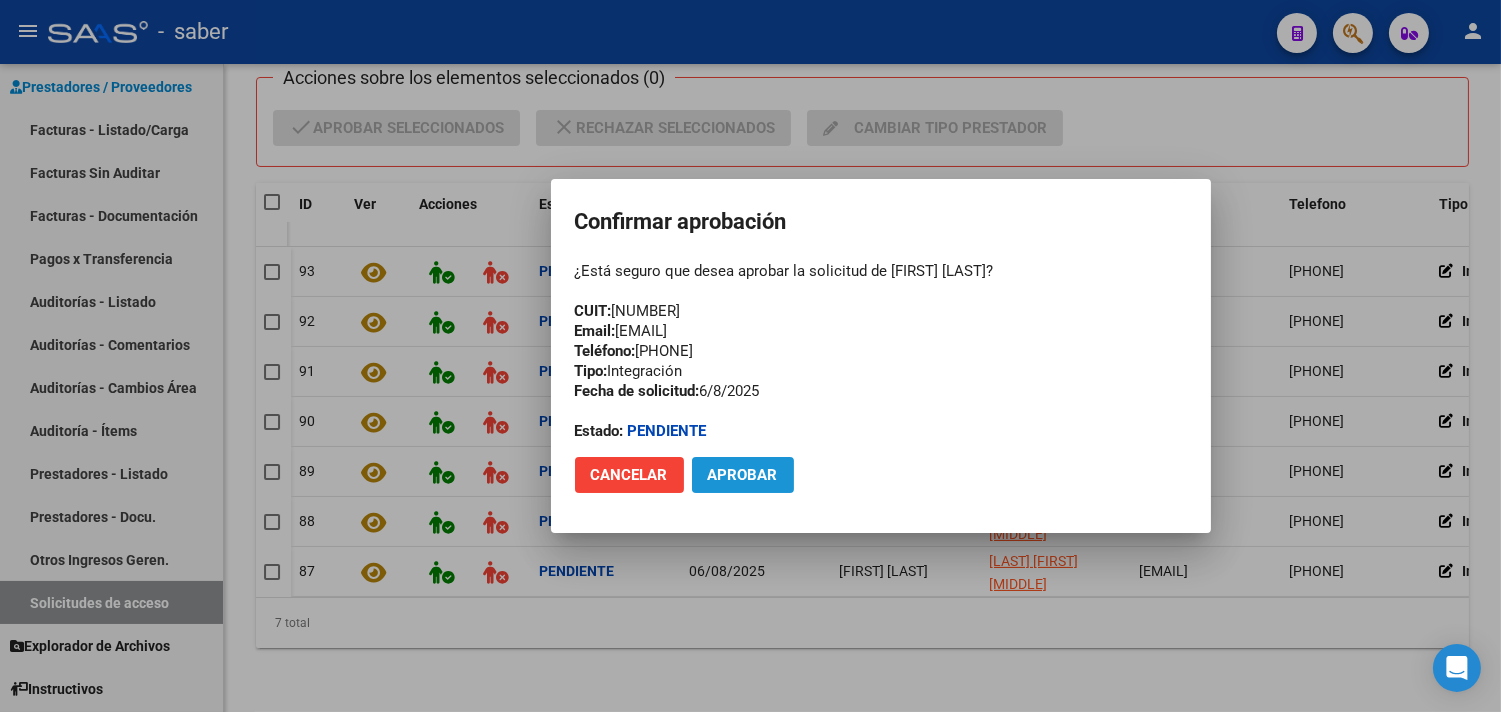 click on "Aprobar" 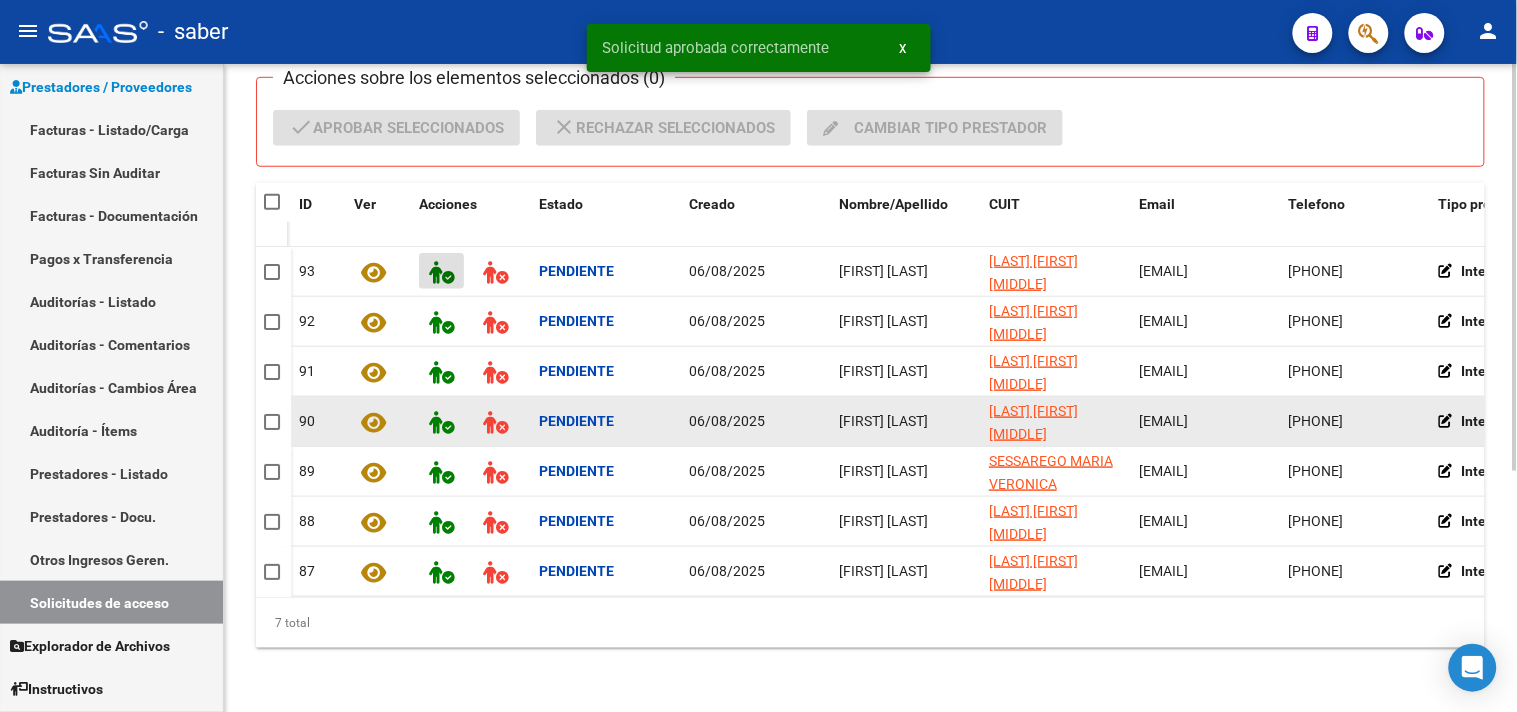 scroll, scrollTop: 334, scrollLeft: 0, axis: vertical 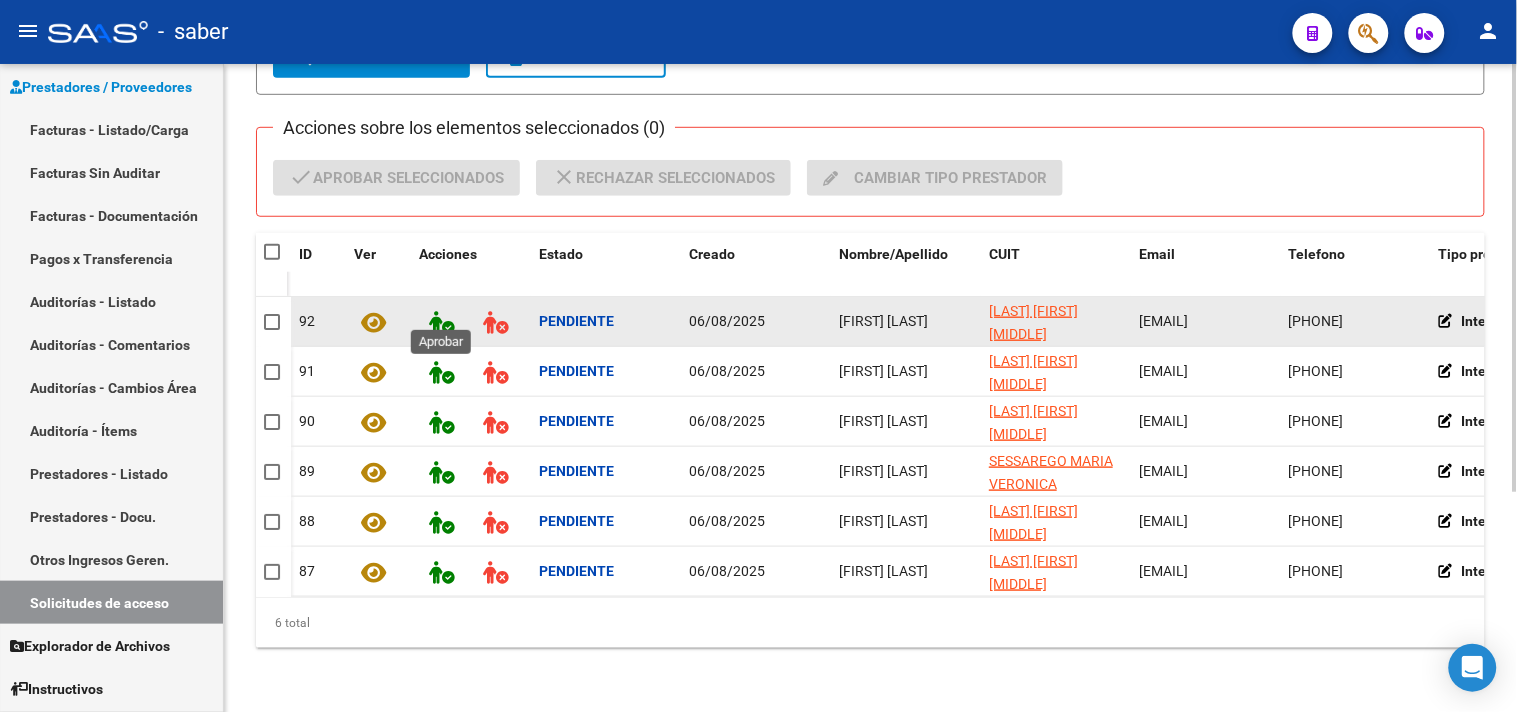click 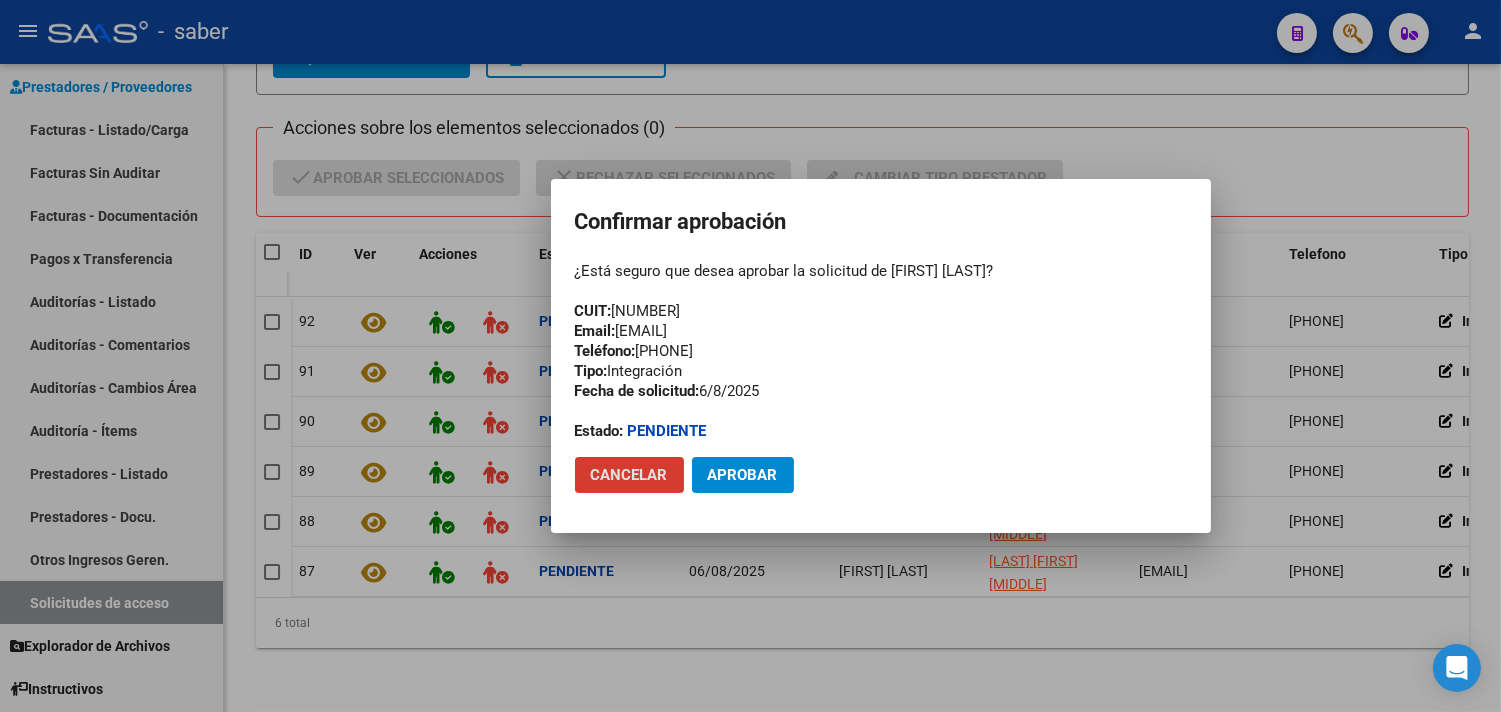 click on "Aprobar" 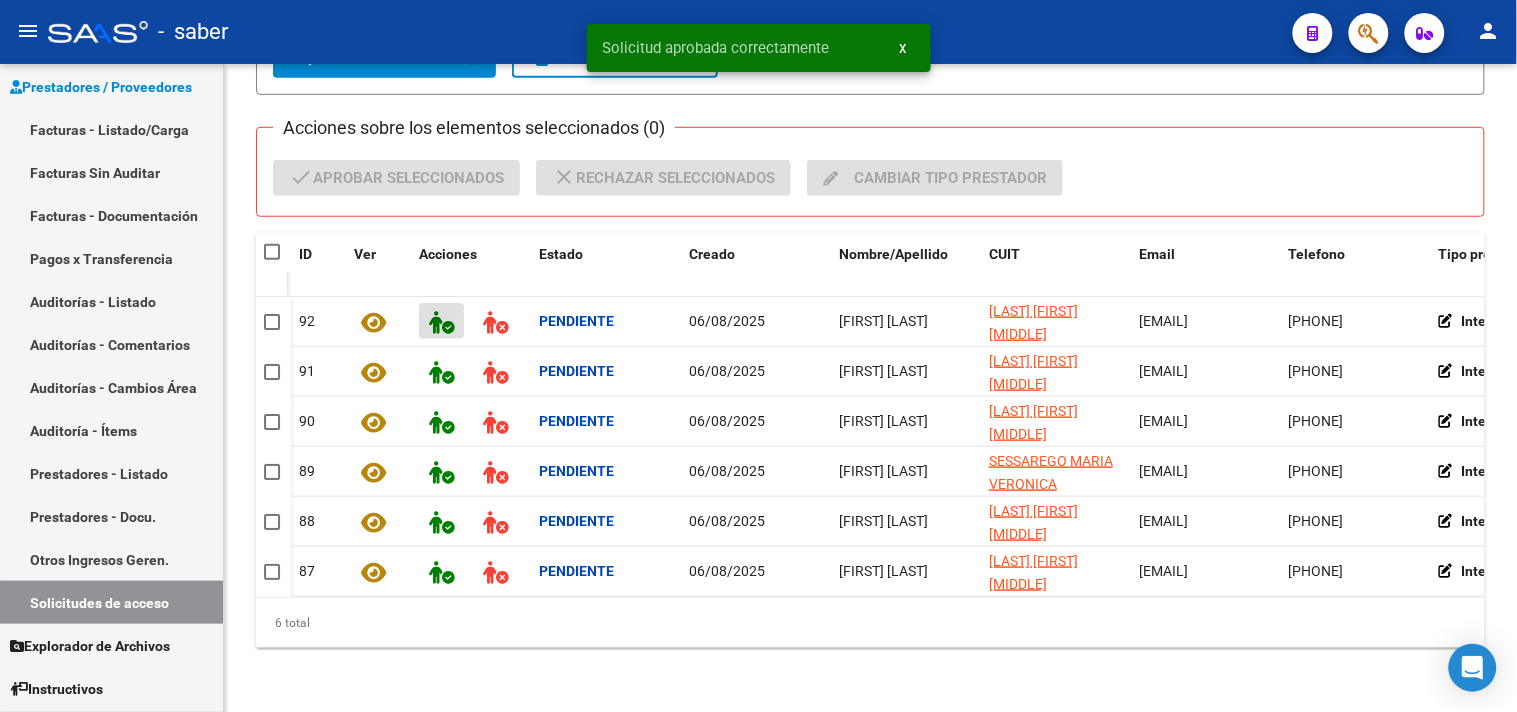 scroll, scrollTop: 284, scrollLeft: 0, axis: vertical 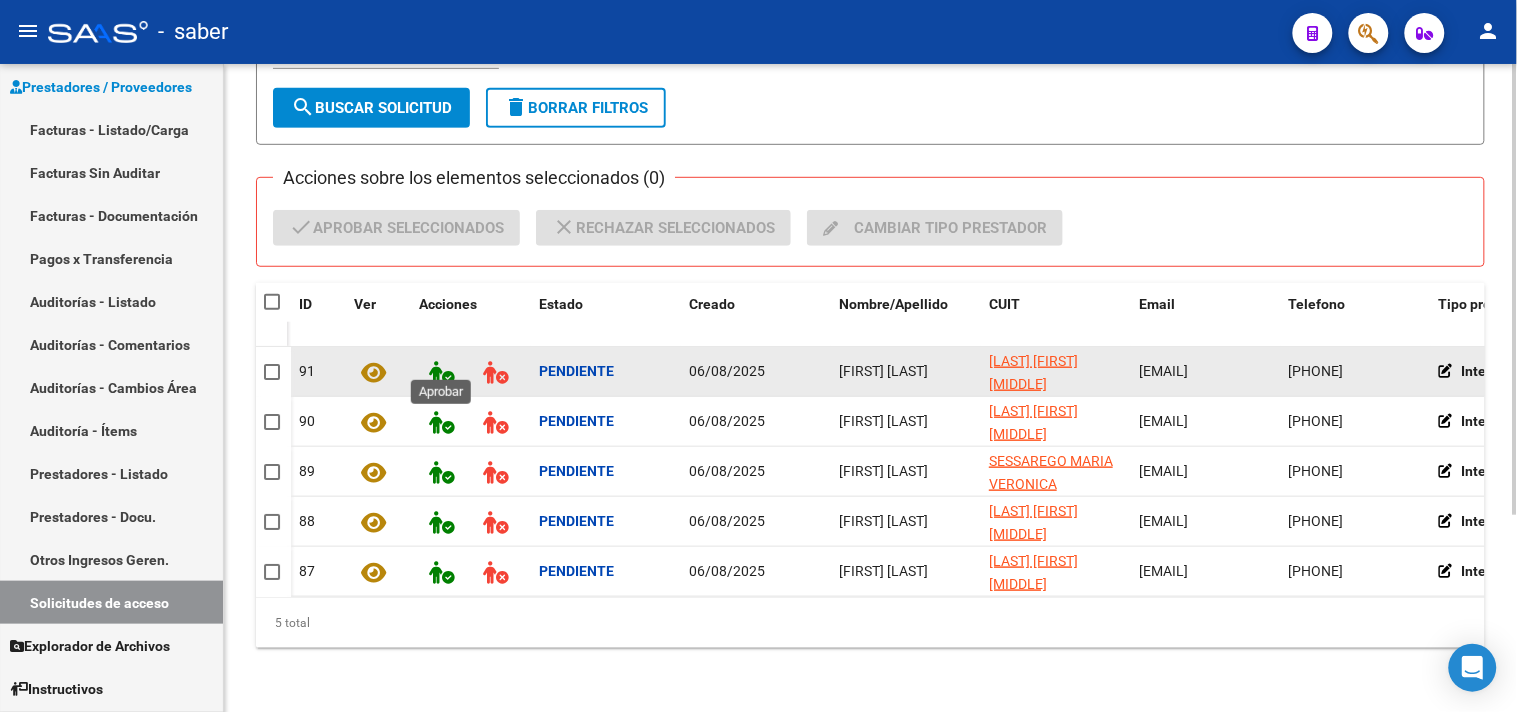 click 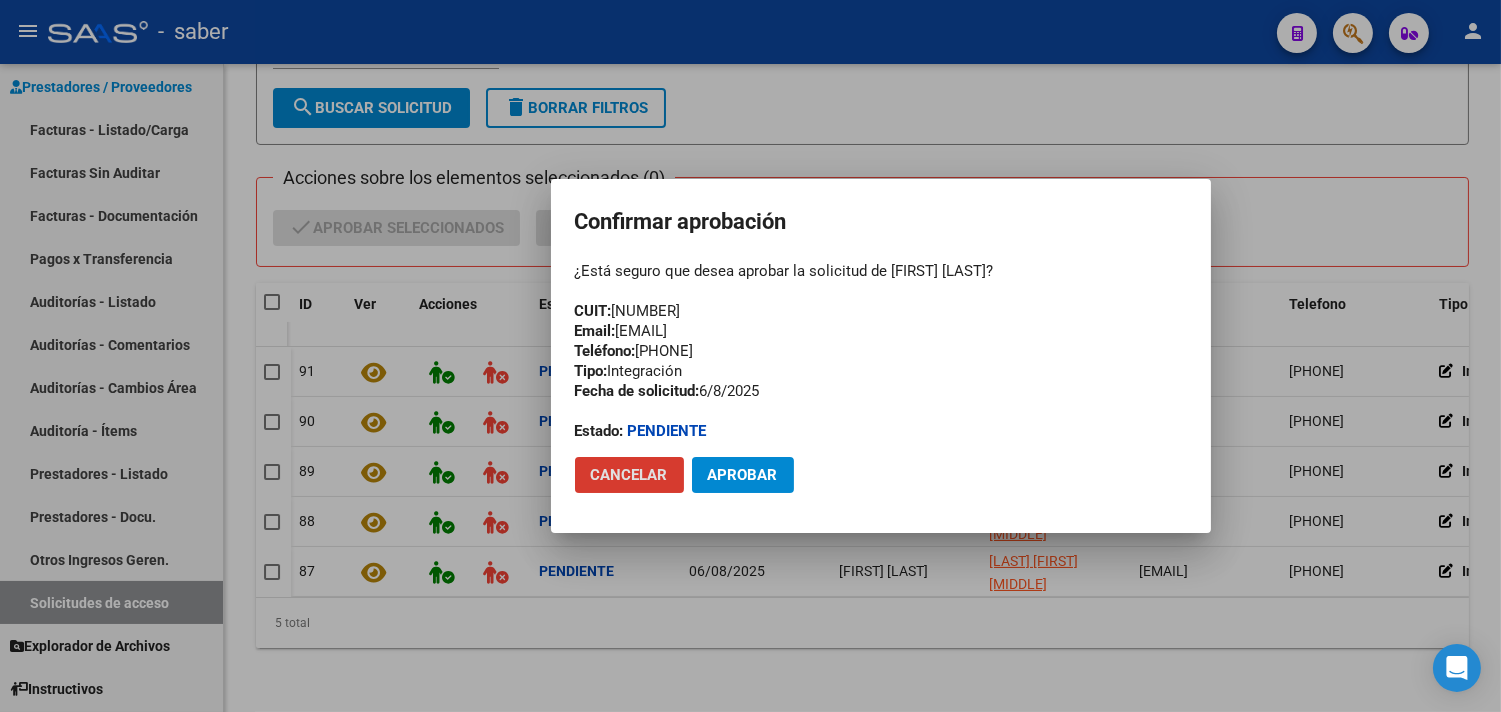 click on "Aprobar" 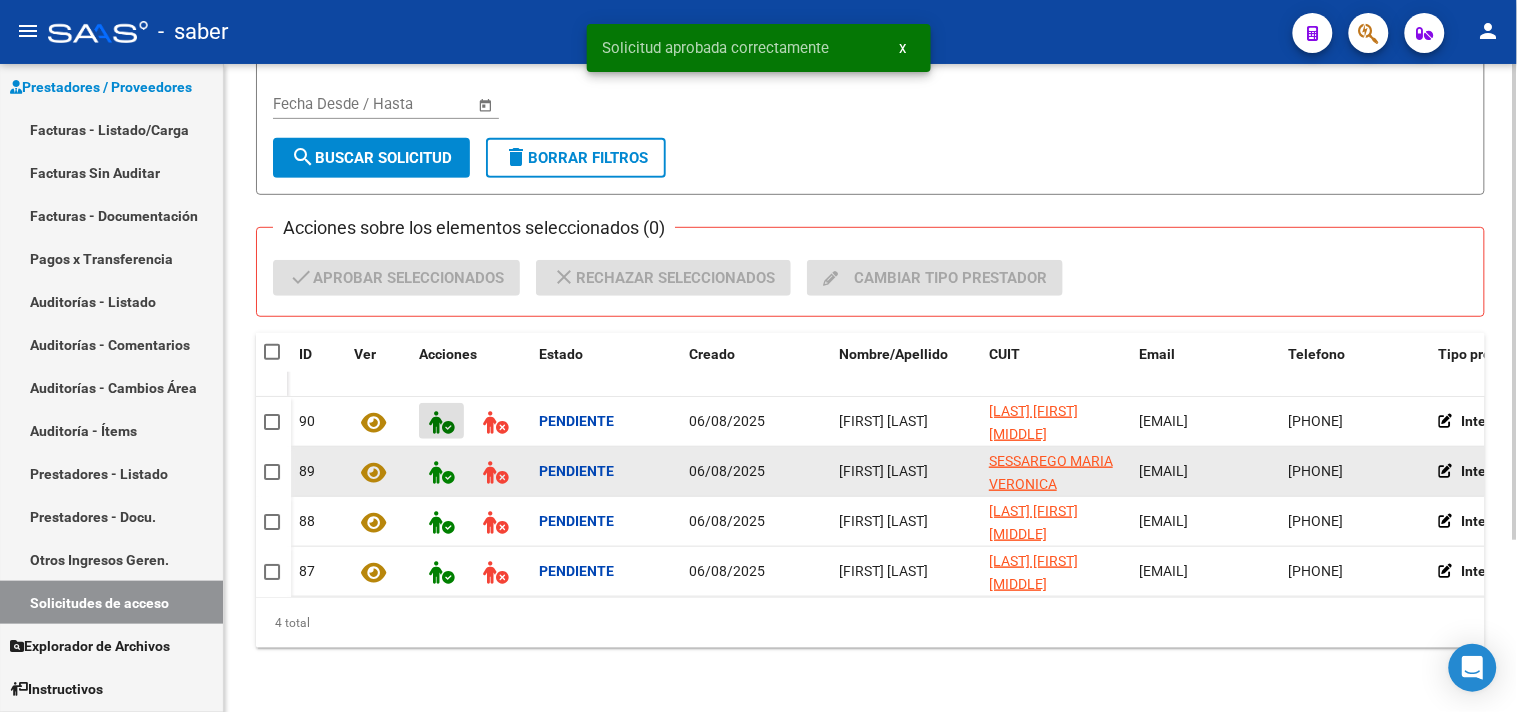 scroll, scrollTop: 234, scrollLeft: 0, axis: vertical 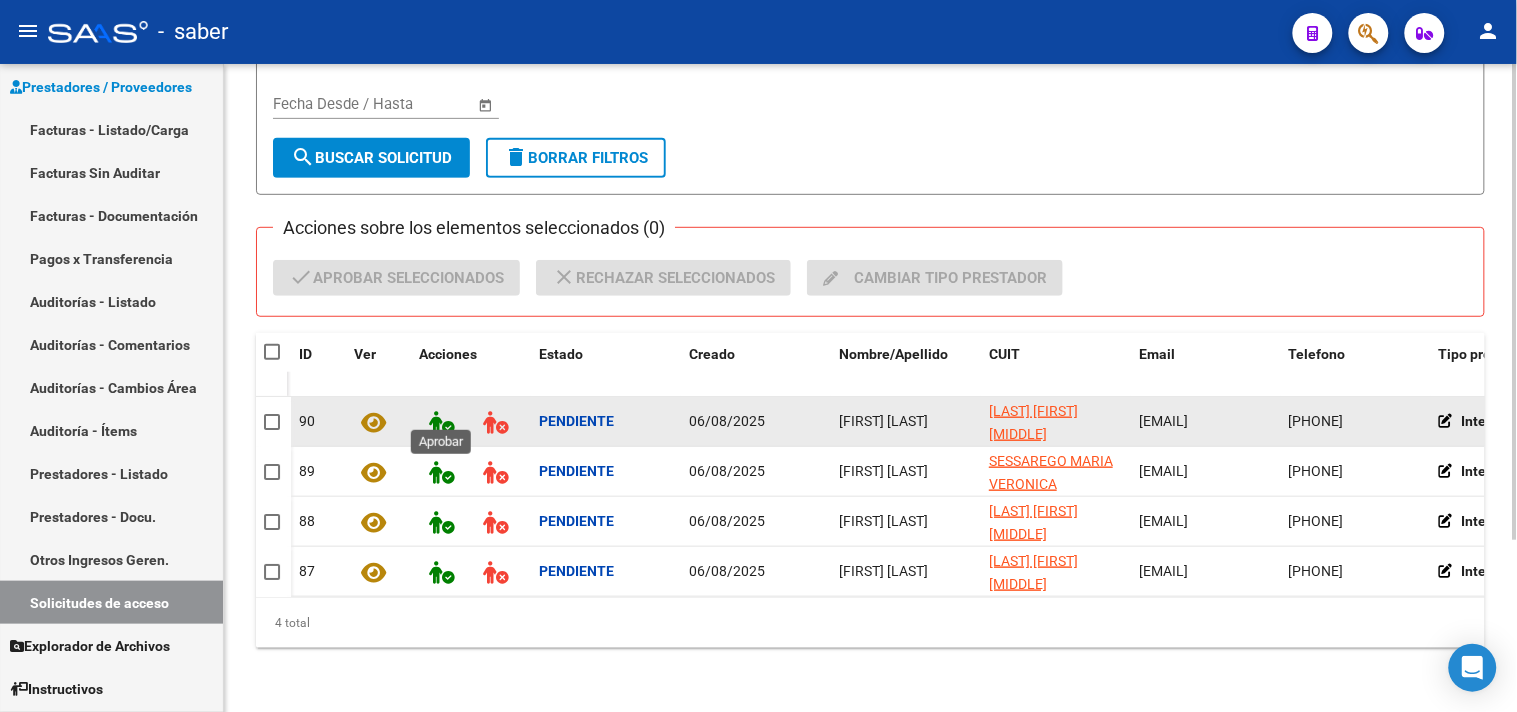 click 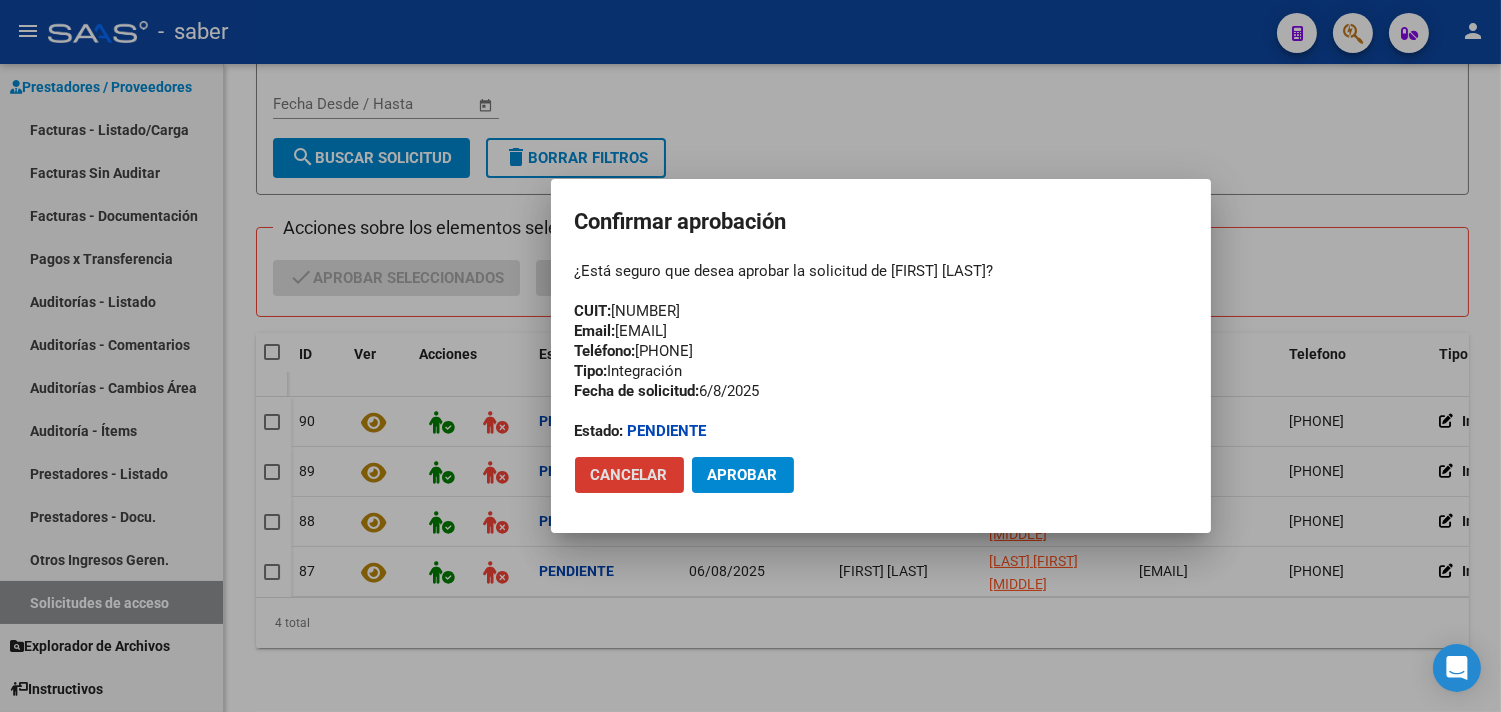 click on "Aprobar" 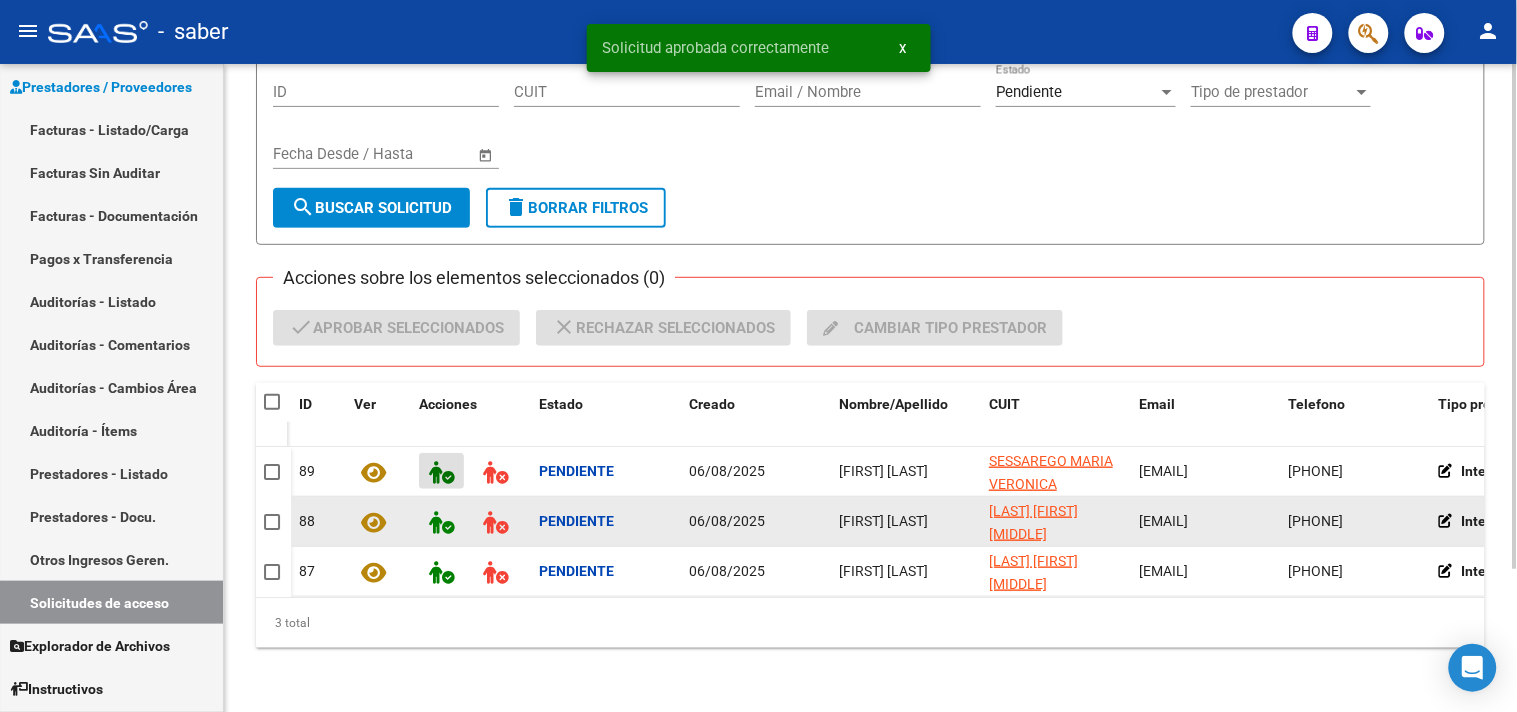 scroll, scrollTop: 184, scrollLeft: 0, axis: vertical 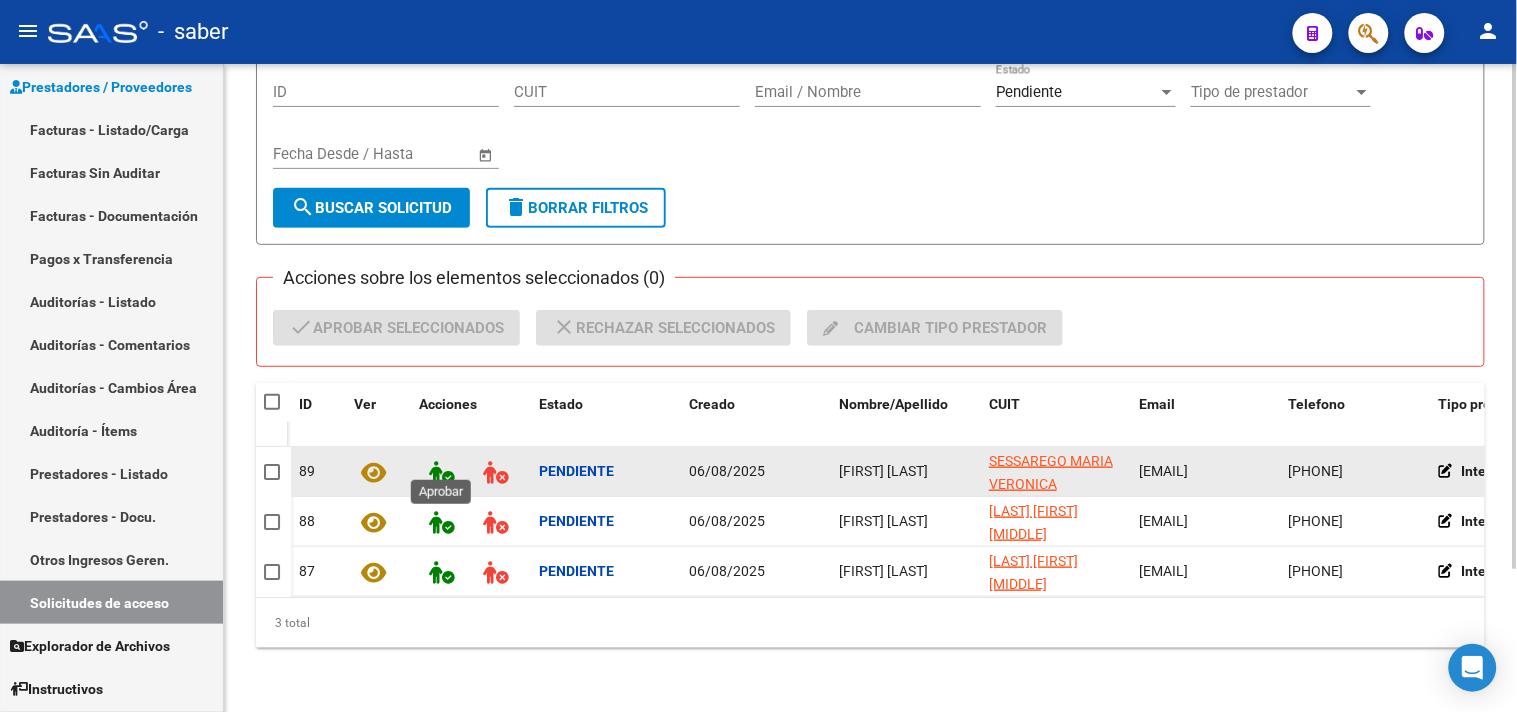 click 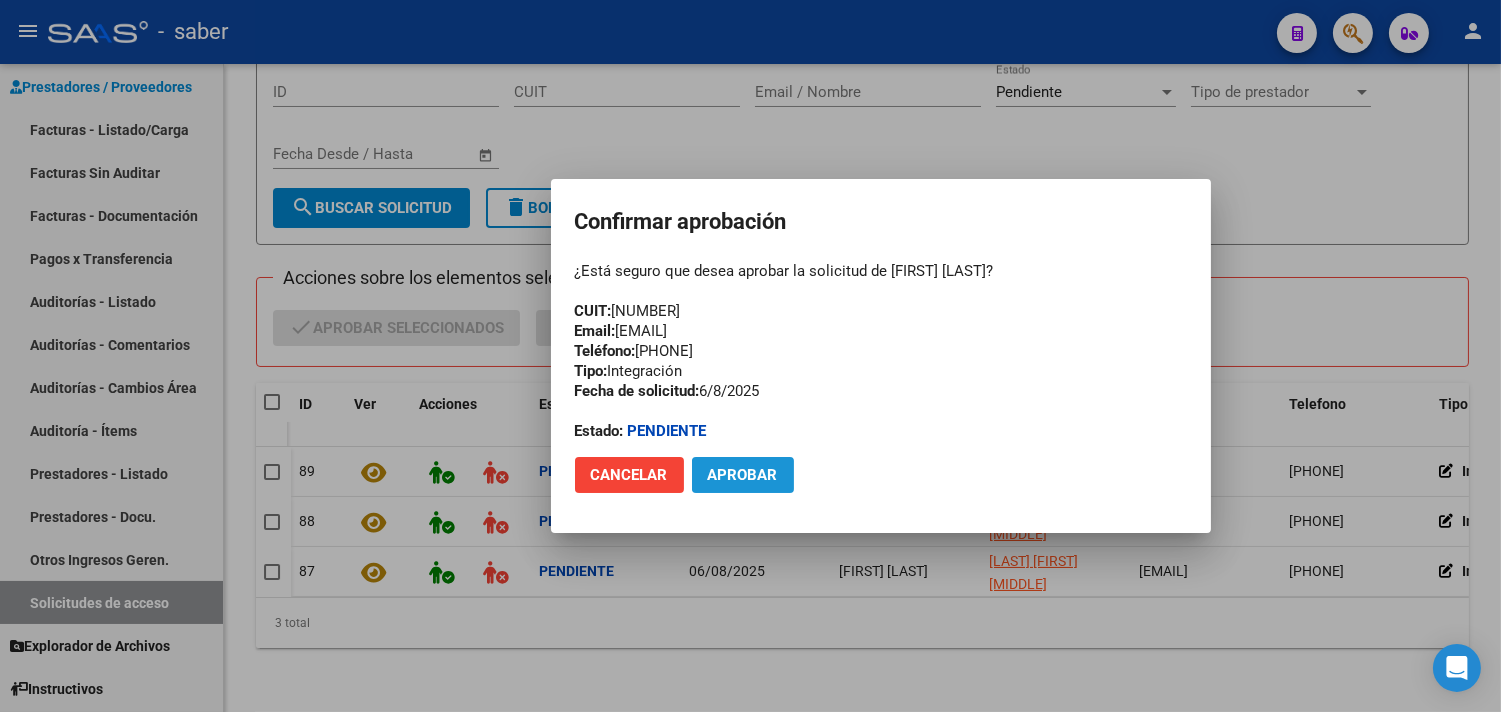 click on "Aprobar" 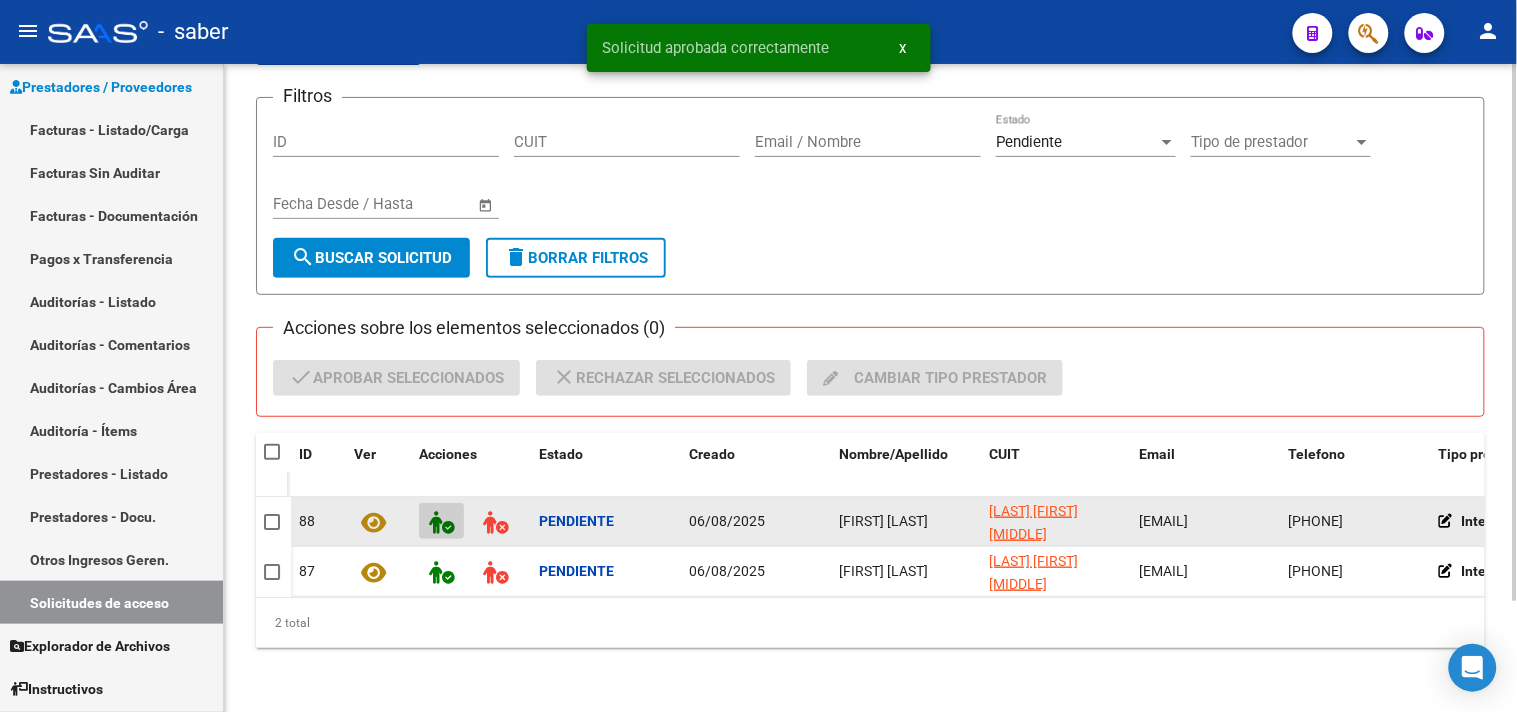 scroll, scrollTop: 134, scrollLeft: 0, axis: vertical 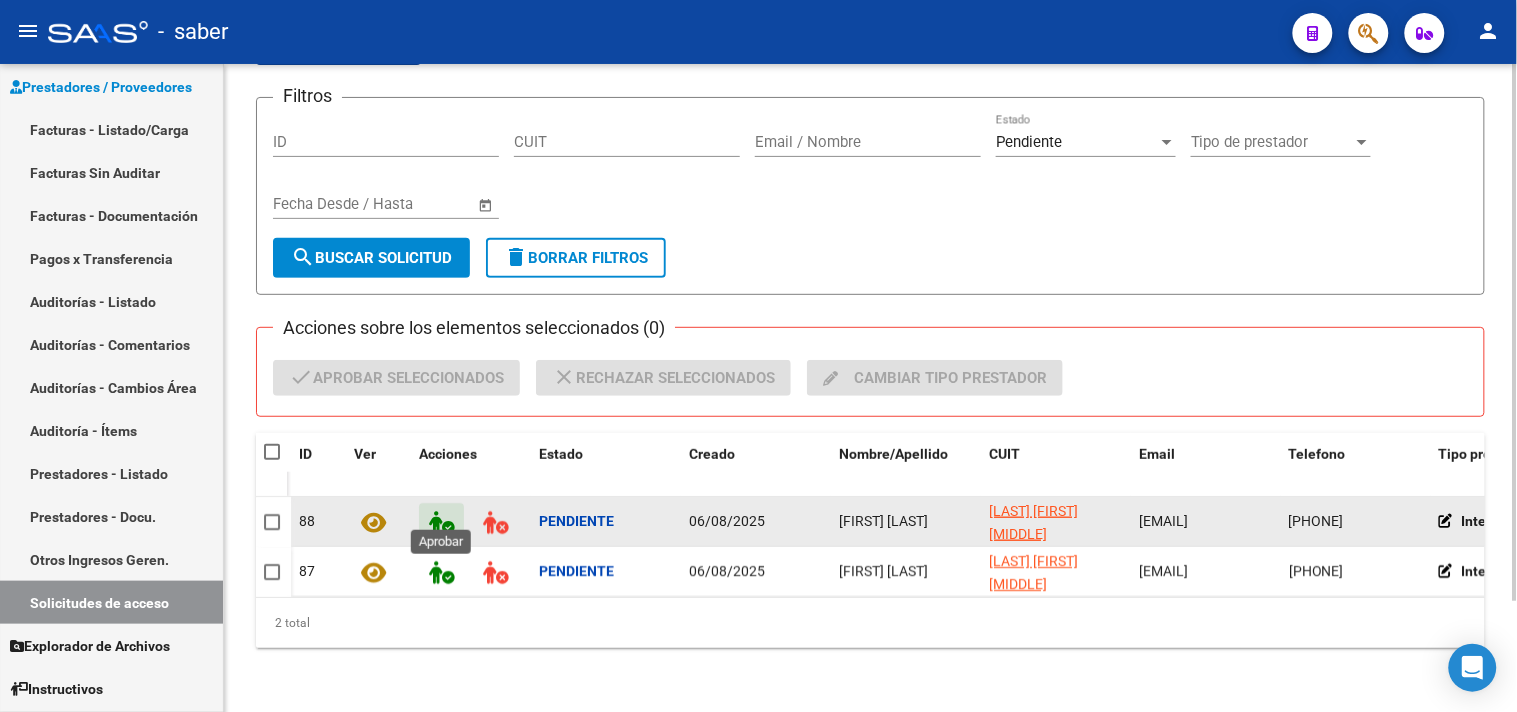 click 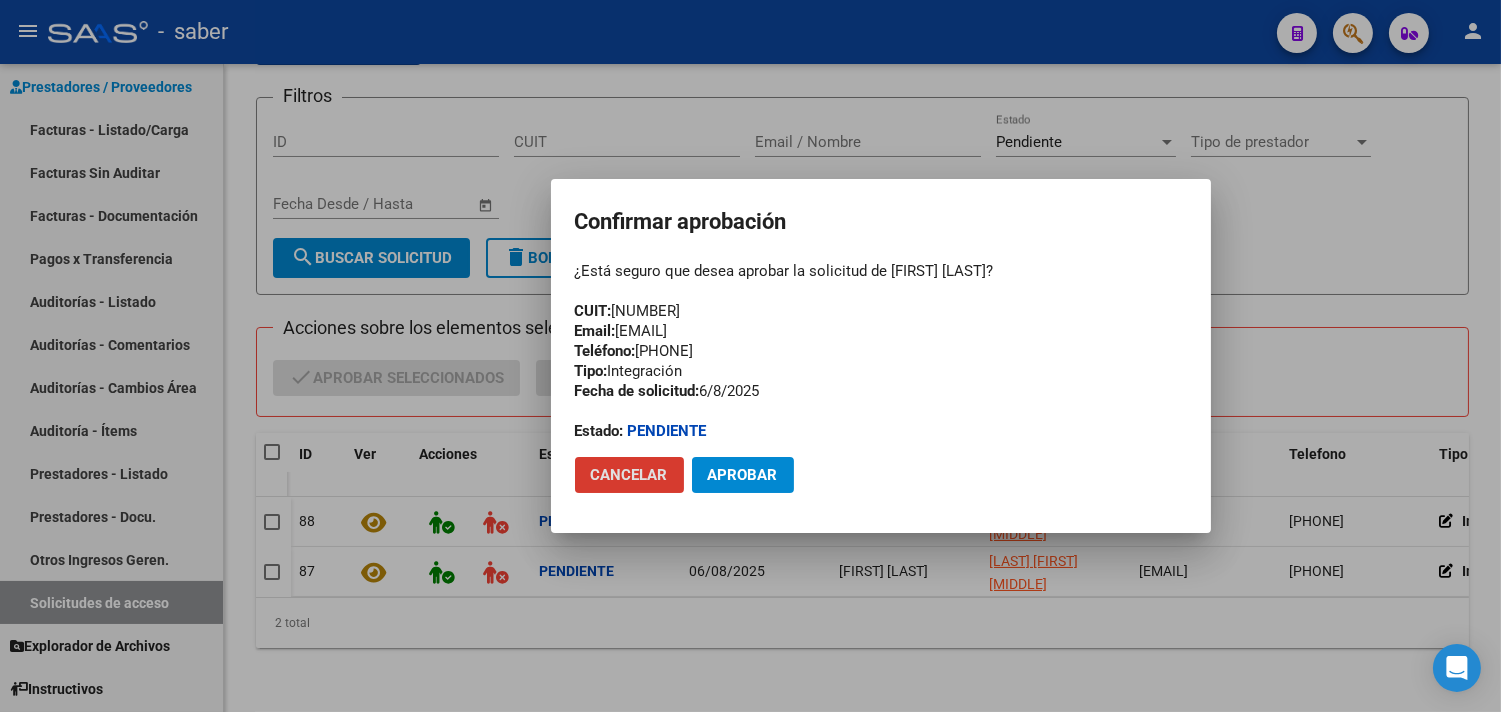 click on "Aprobar" 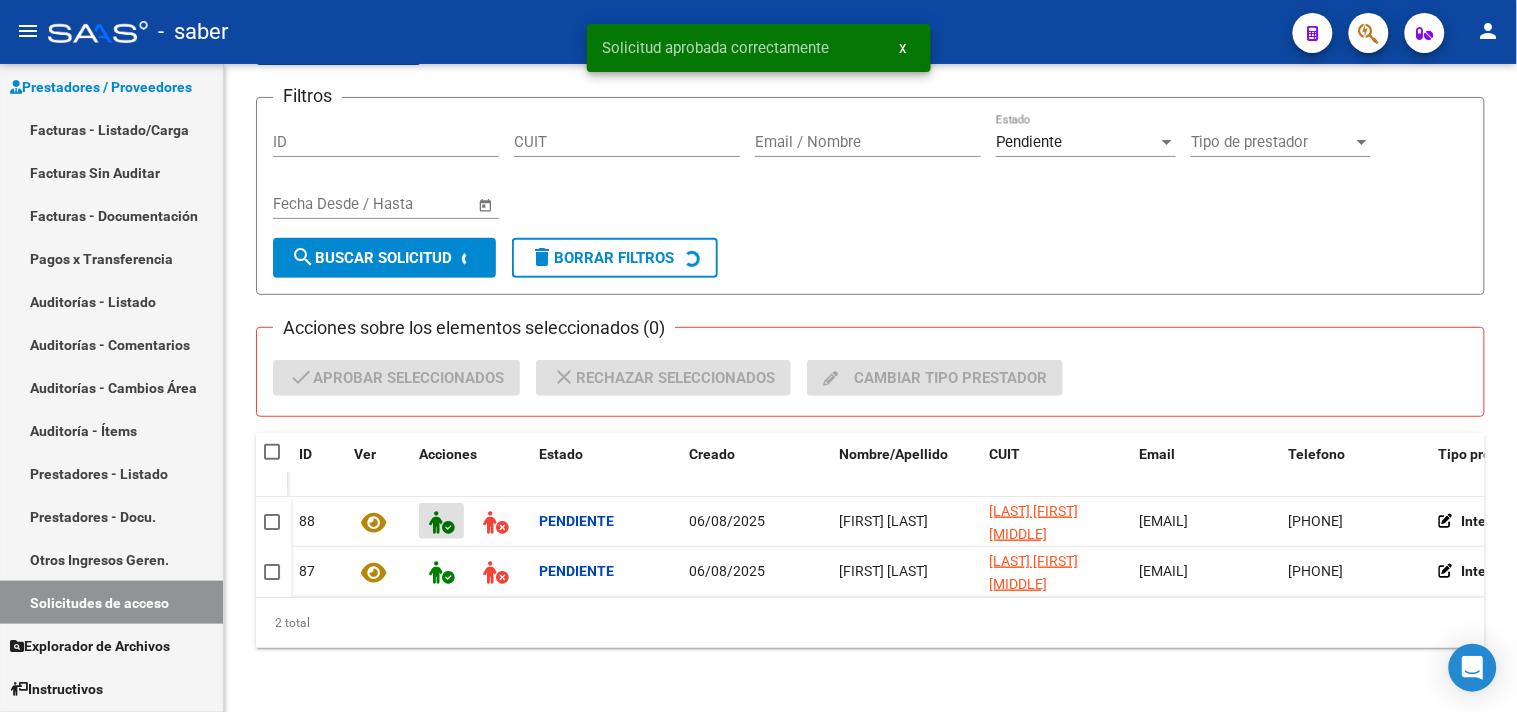 scroll, scrollTop: 84, scrollLeft: 0, axis: vertical 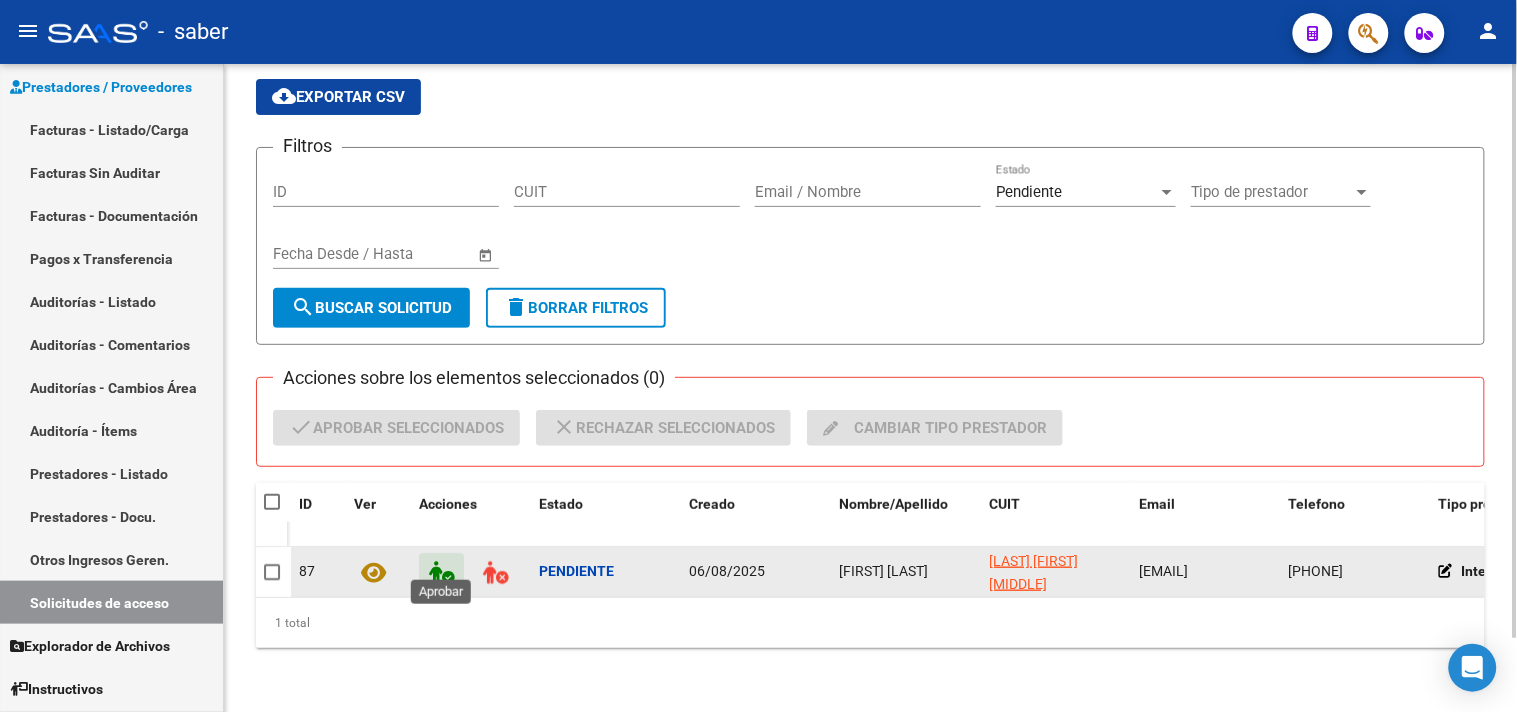 click 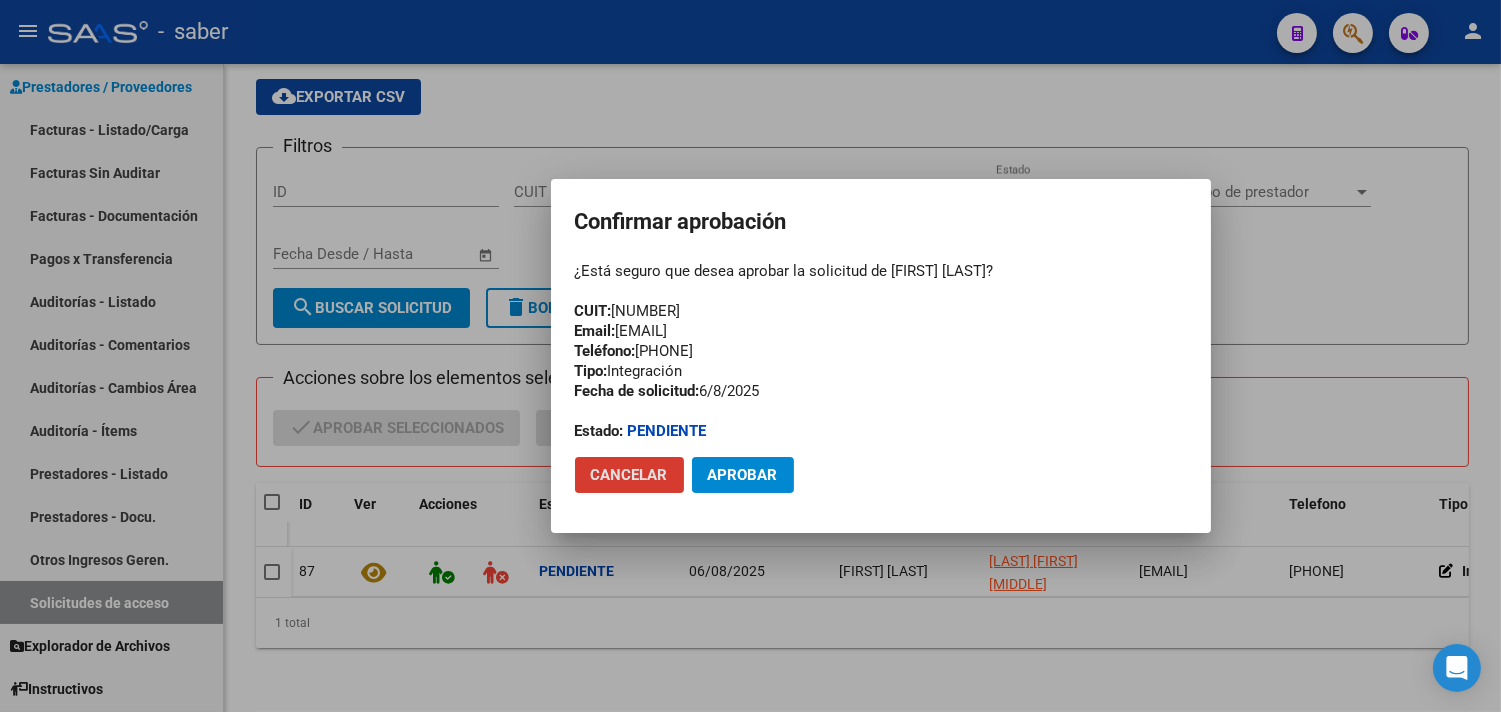 click on "Aprobar" 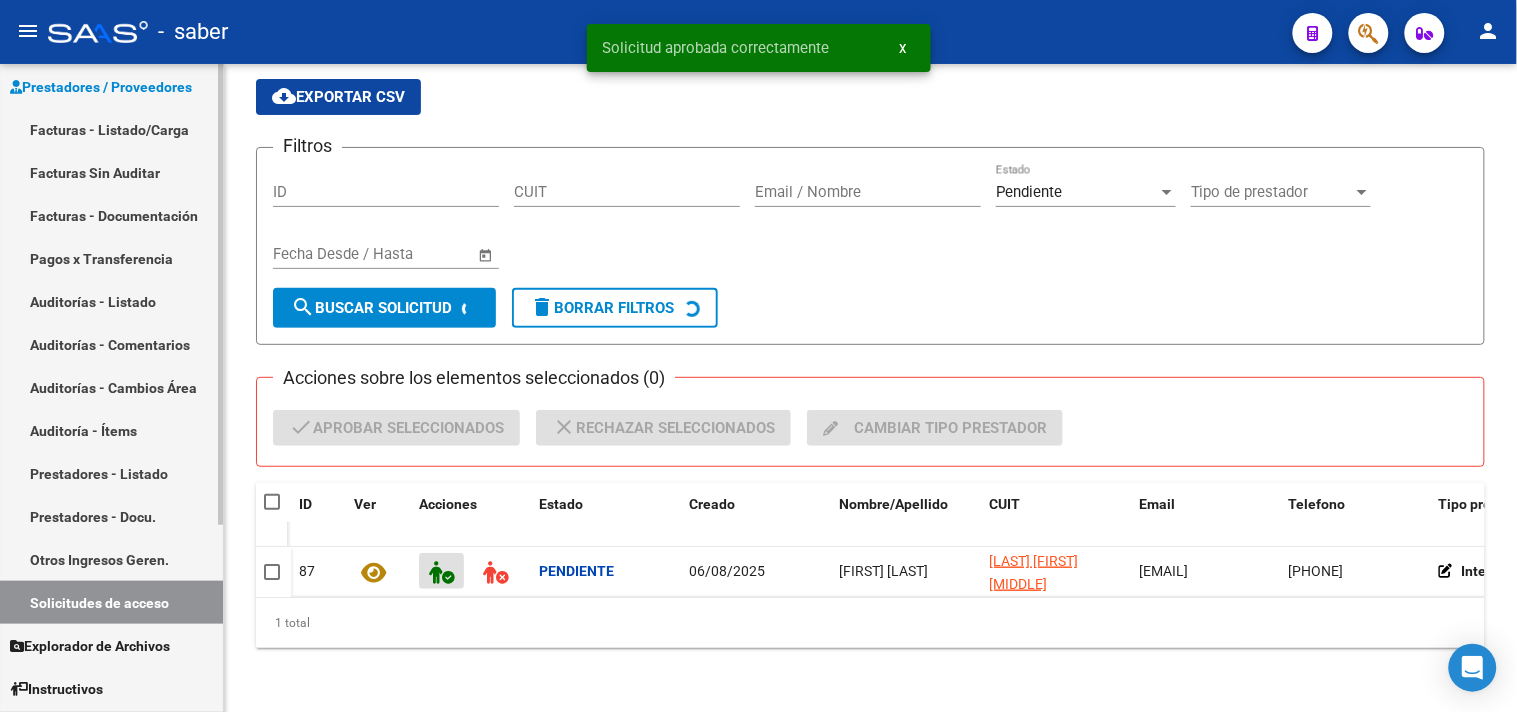 scroll, scrollTop: 67, scrollLeft: 0, axis: vertical 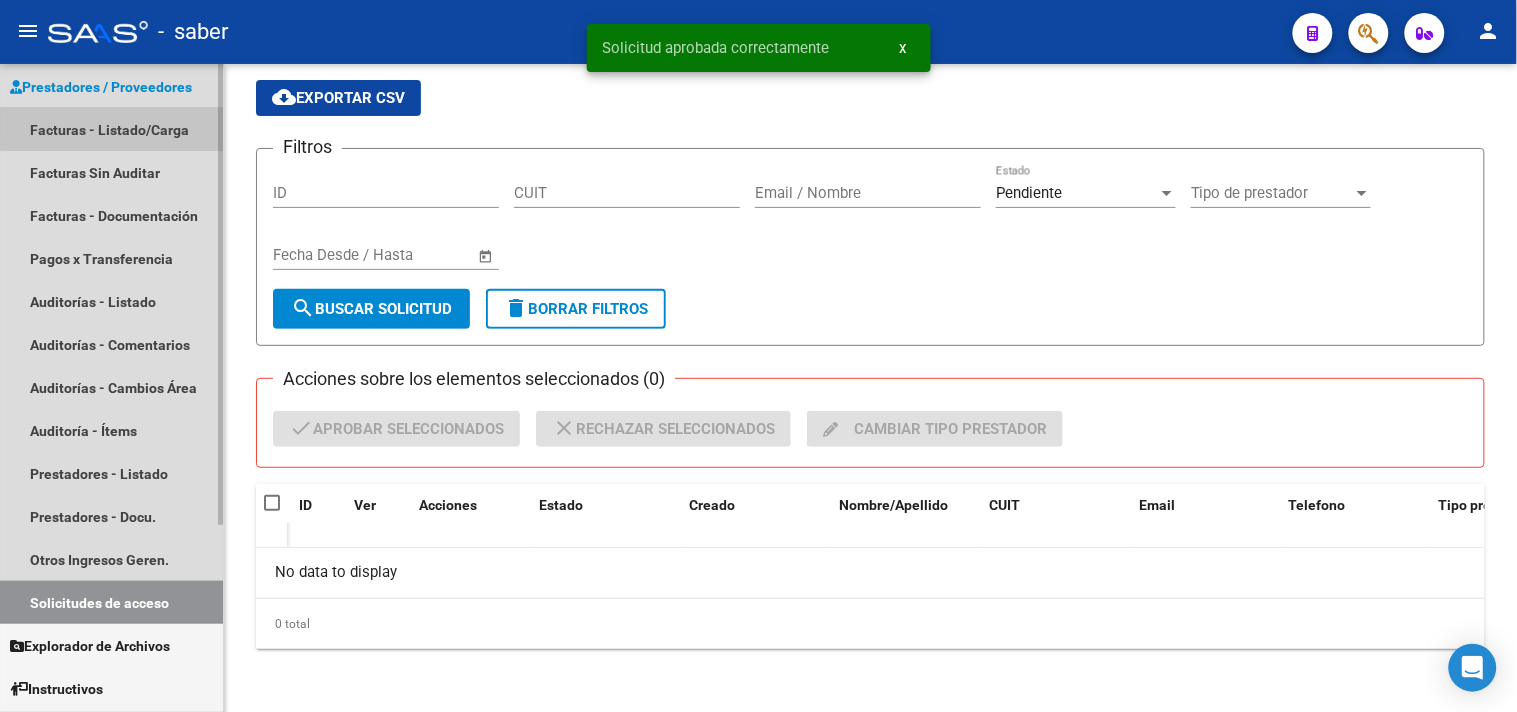 click on "Facturas - Listado/Carga" at bounding box center [111, 129] 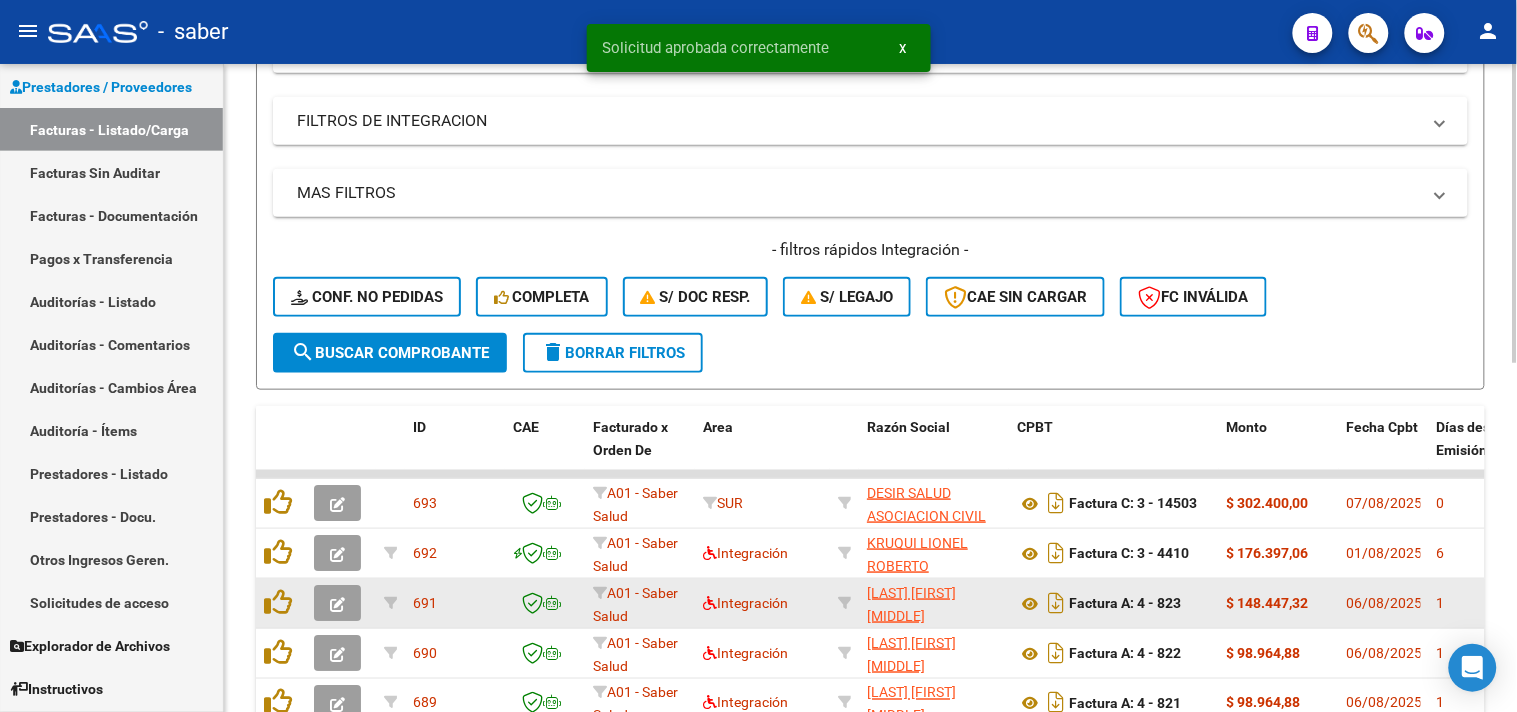scroll, scrollTop: 444, scrollLeft: 0, axis: vertical 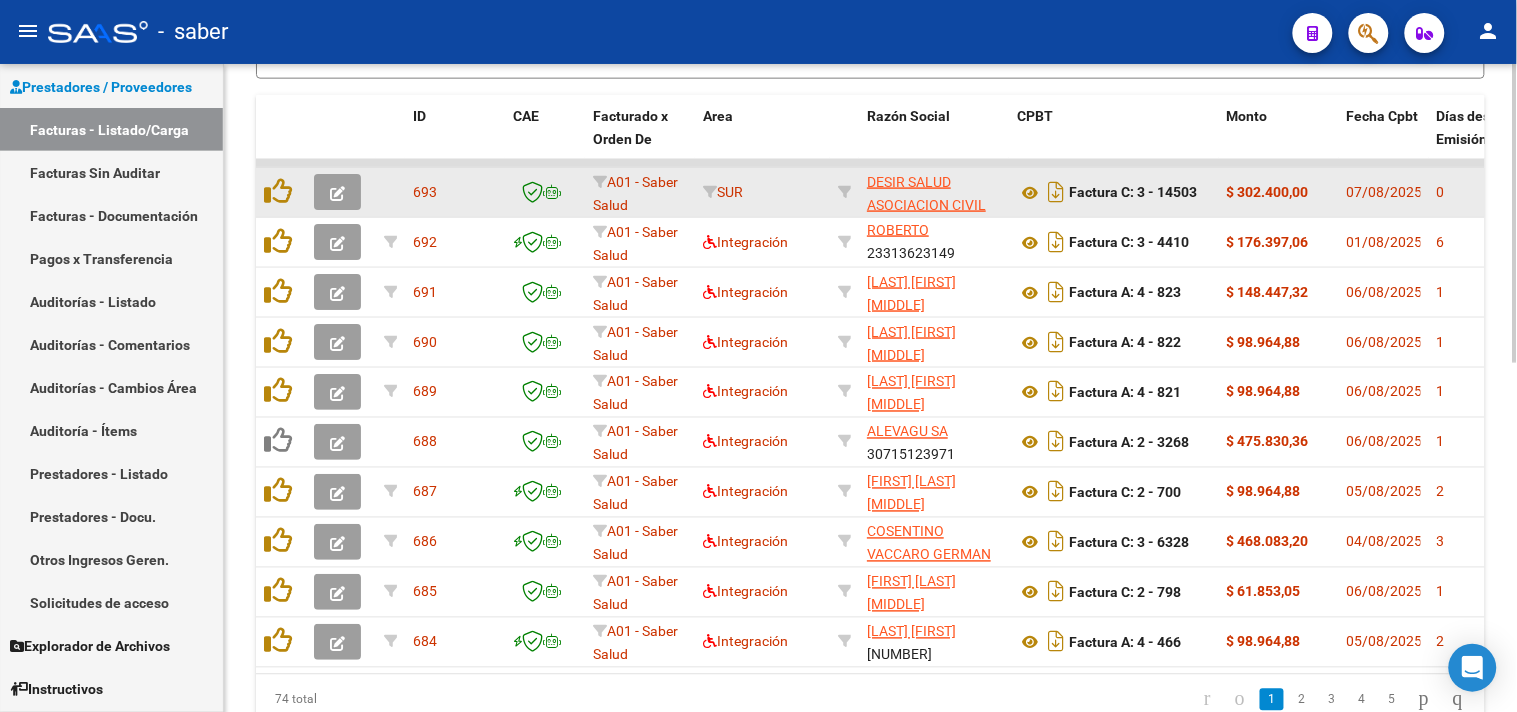 click 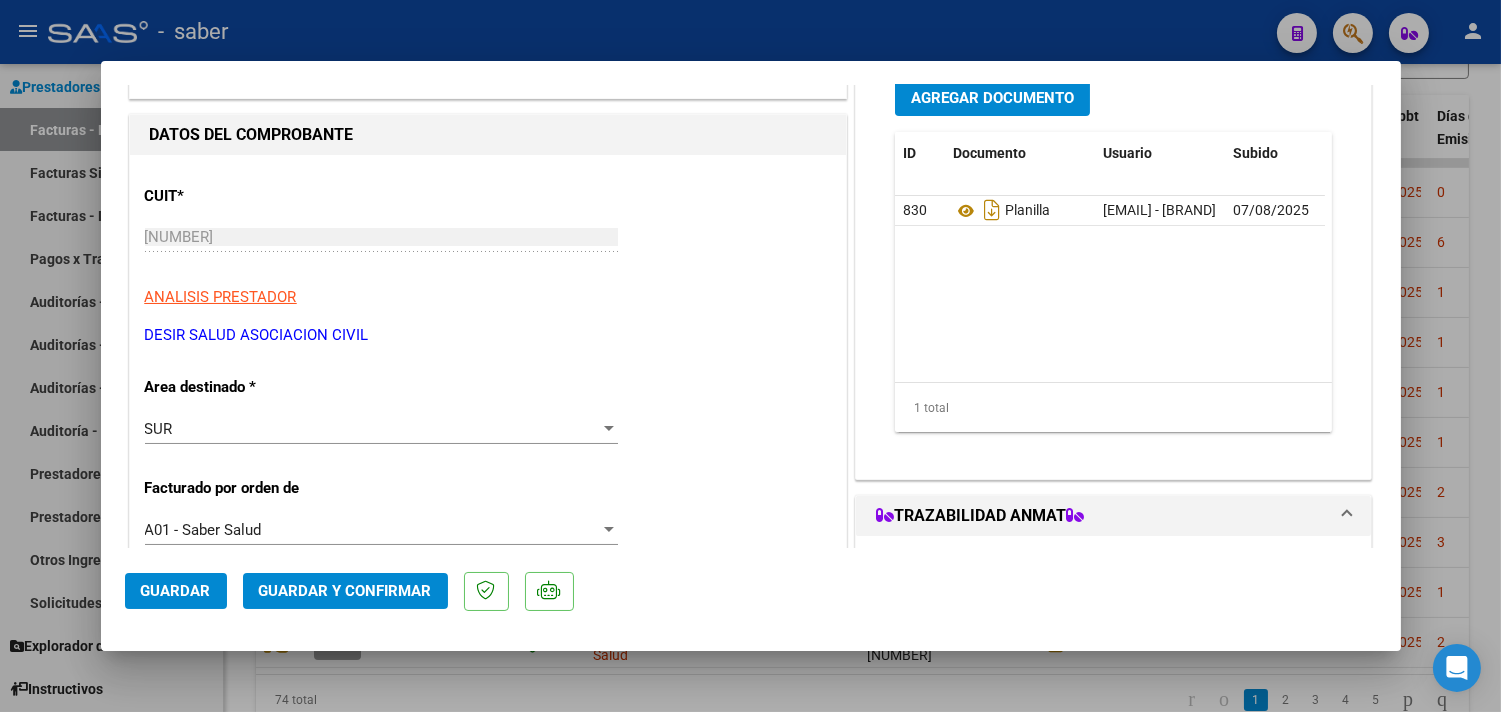 scroll, scrollTop: 222, scrollLeft: 0, axis: vertical 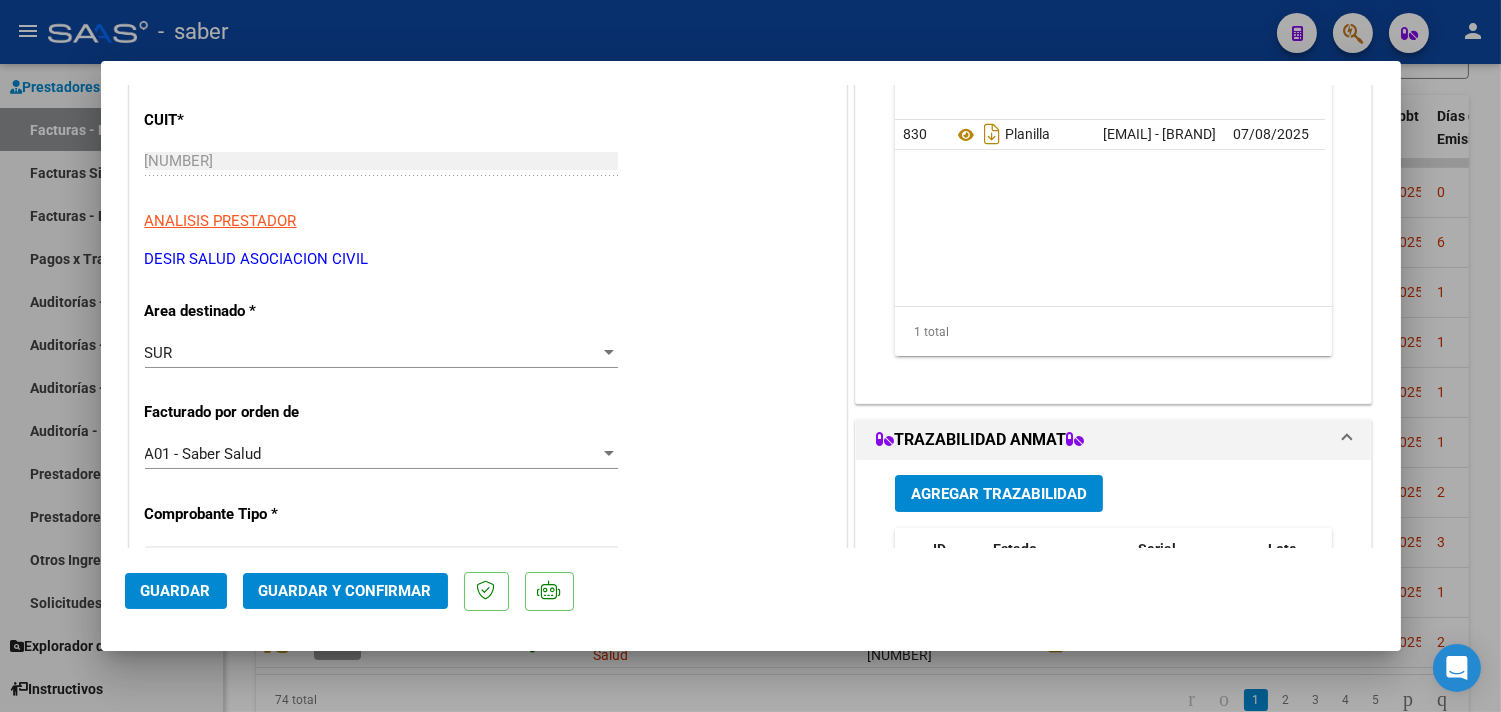 click on "A01 - Saber Salud" at bounding box center [372, 454] 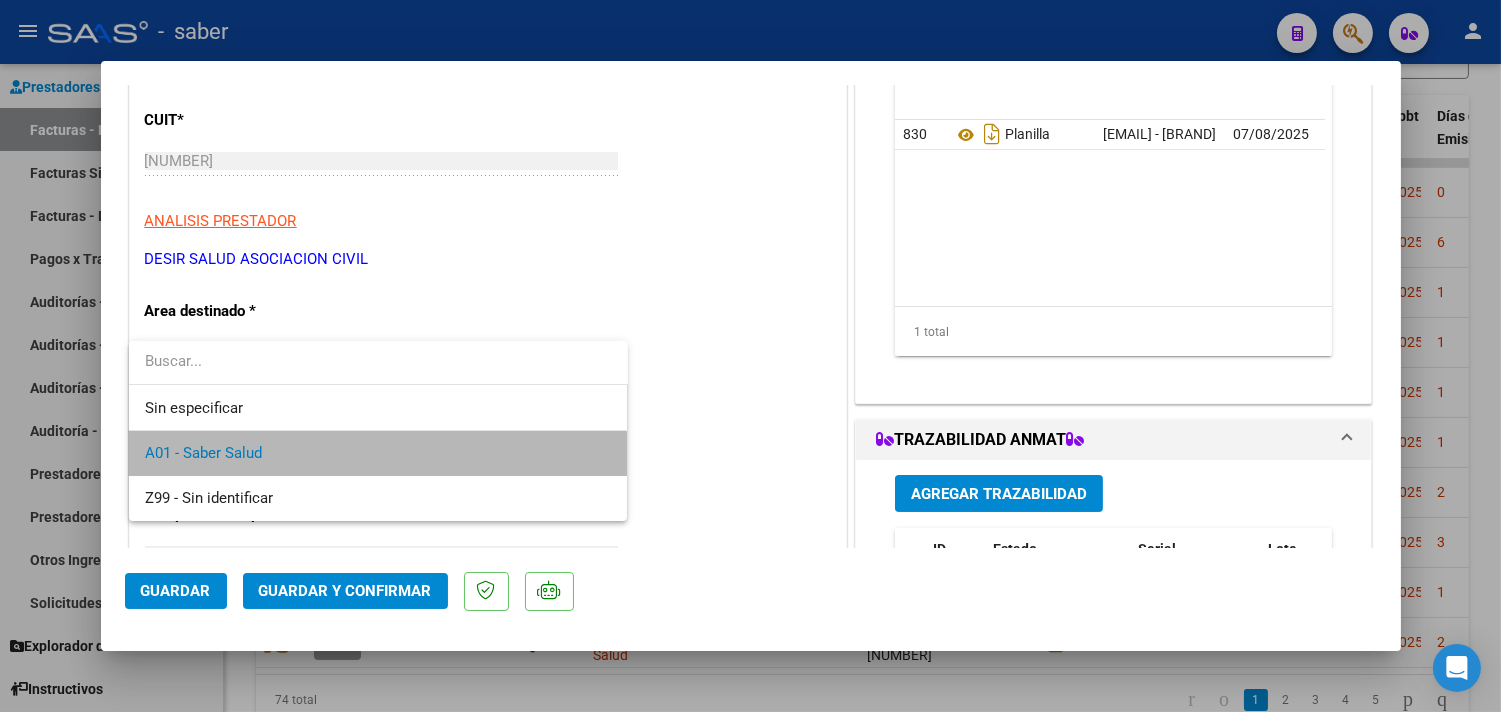 click on "A01 - Saber Salud" at bounding box center (378, 453) 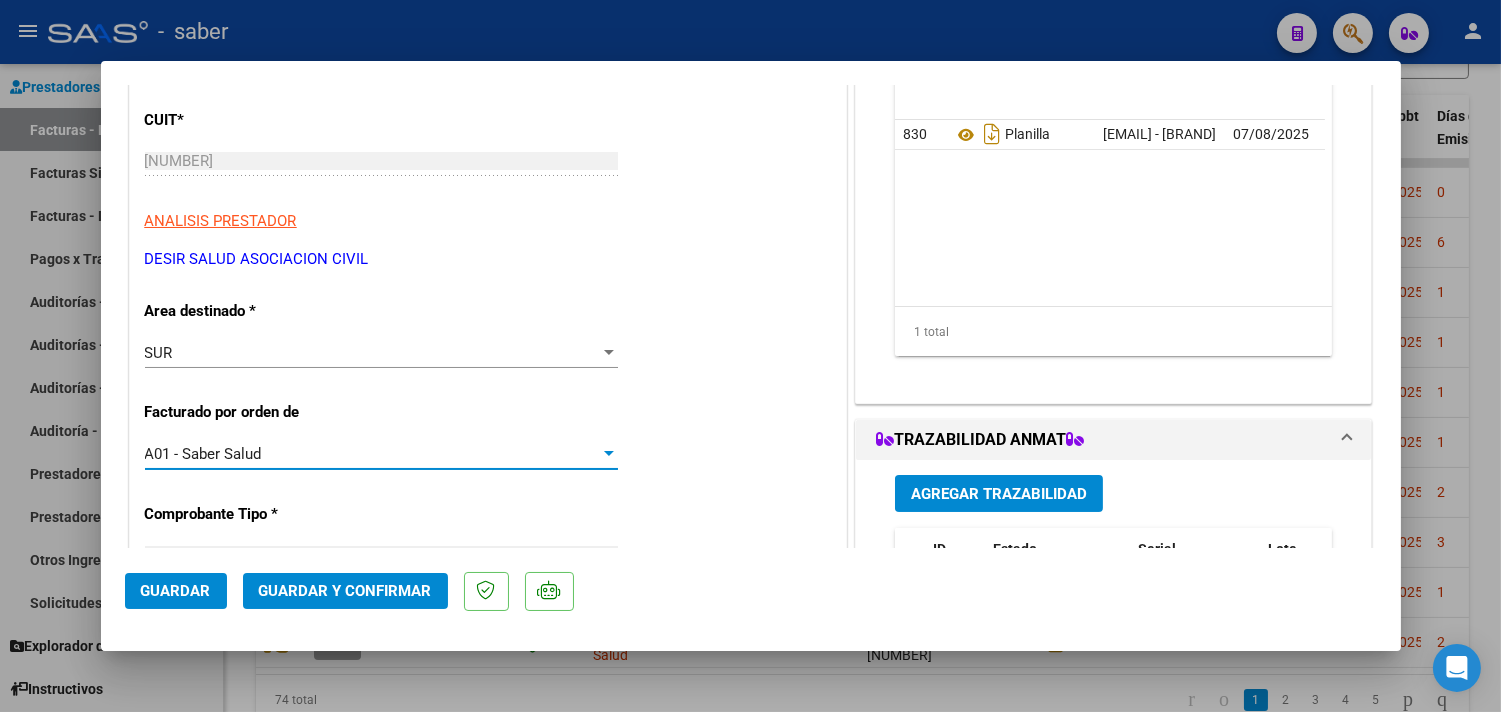 click on "SUR" at bounding box center (372, 353) 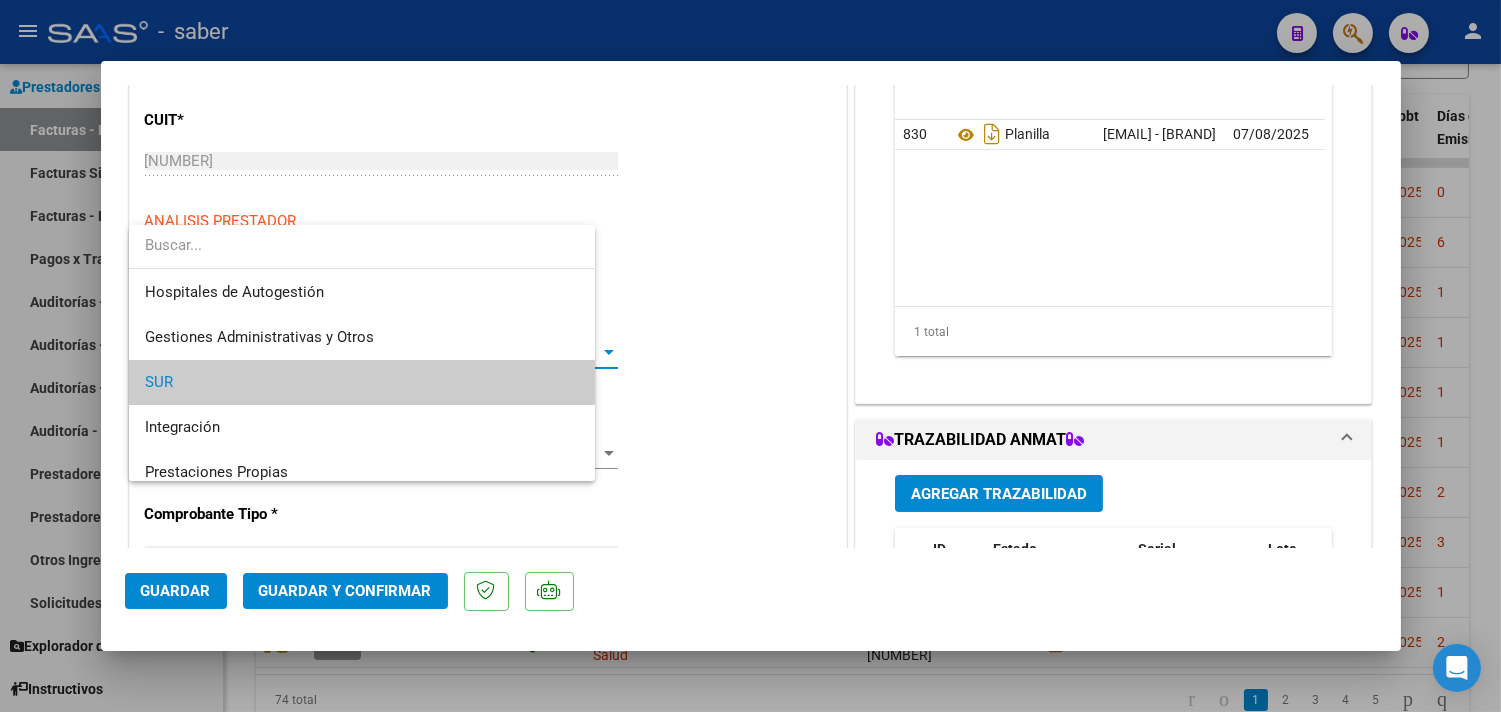 scroll, scrollTop: 30, scrollLeft: 0, axis: vertical 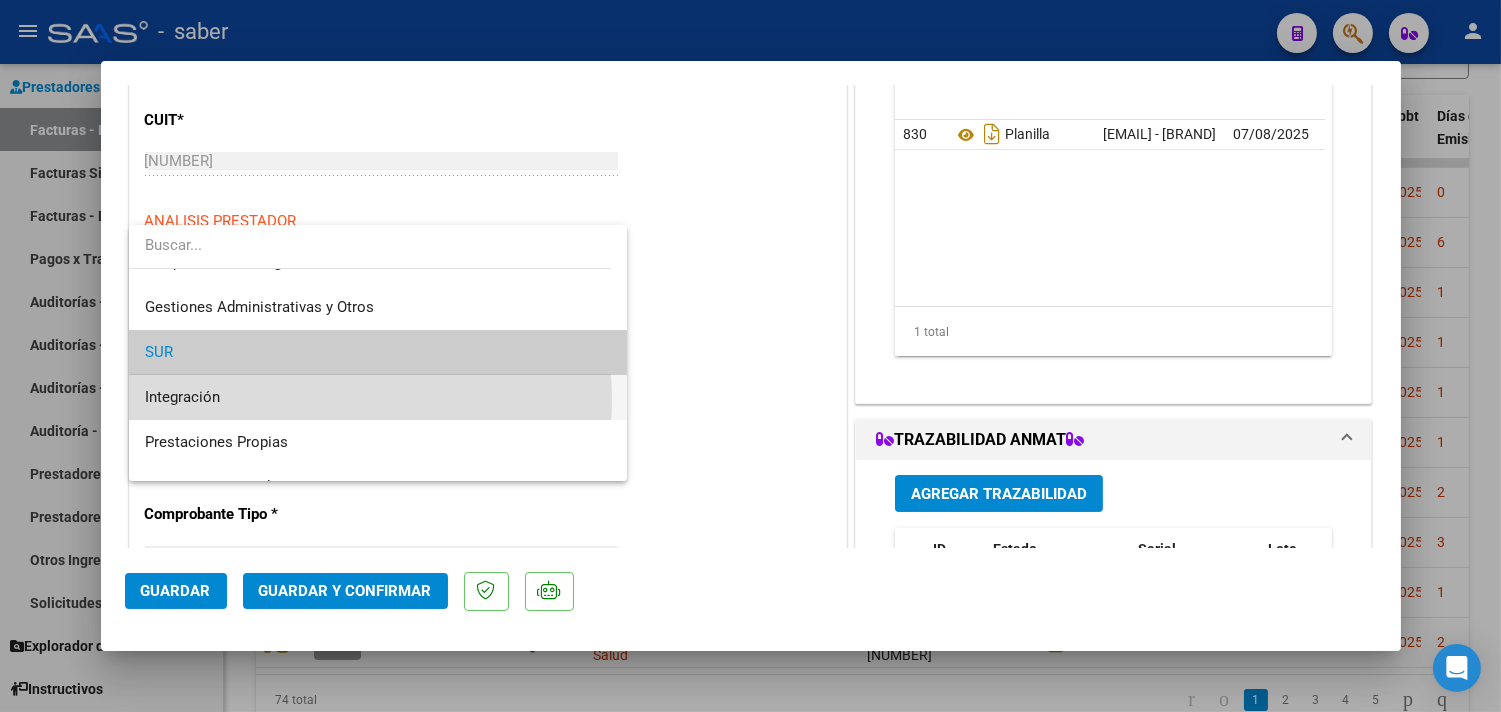click on "Integración" at bounding box center (378, 397) 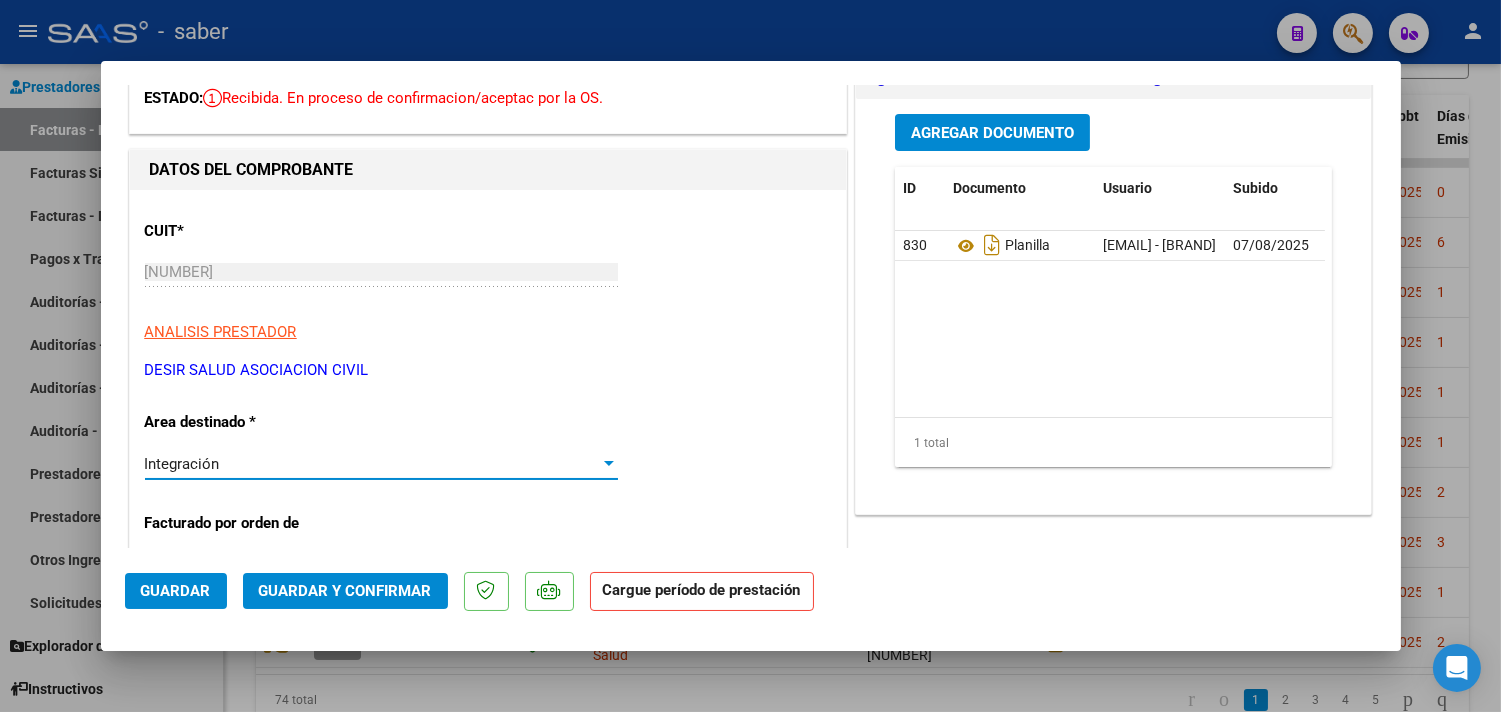 scroll, scrollTop: 0, scrollLeft: 0, axis: both 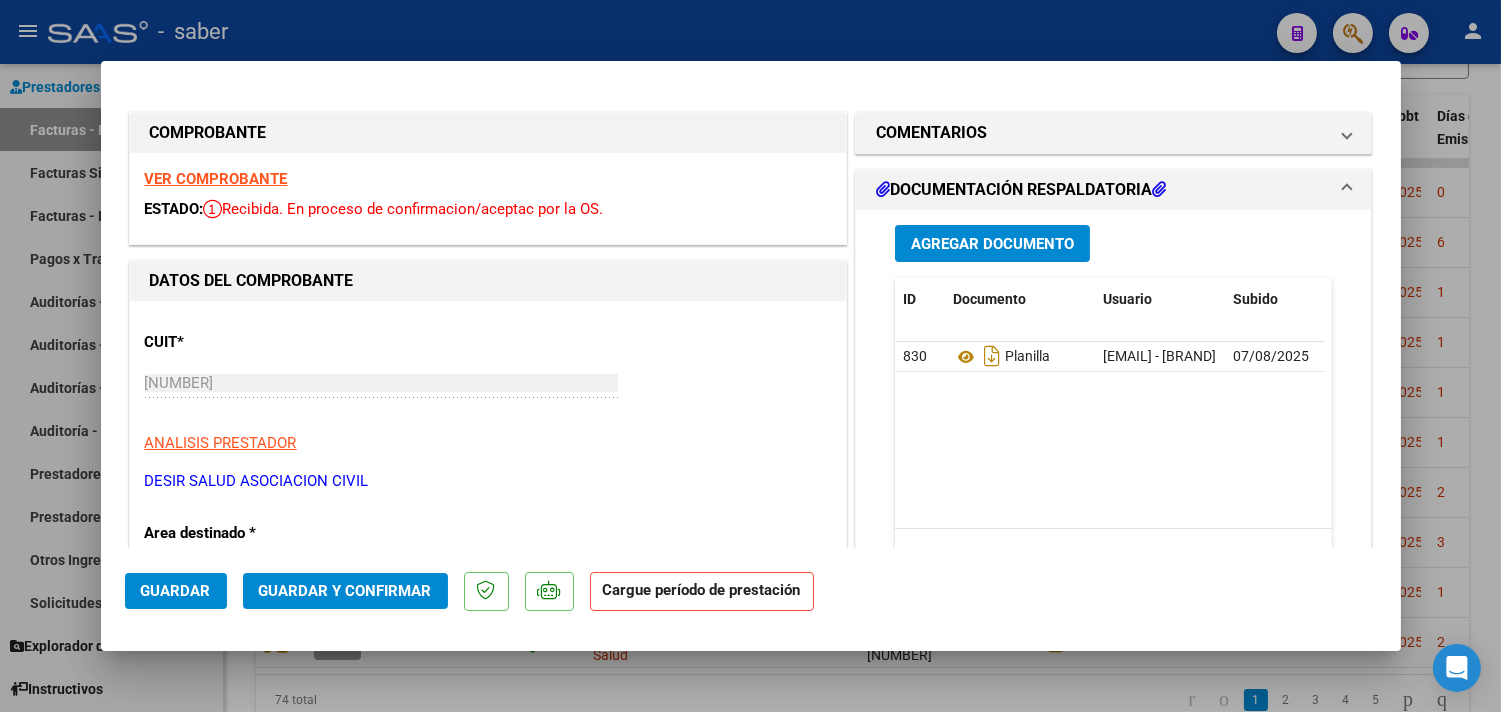click on "VER COMPROBANTE" at bounding box center (216, 179) 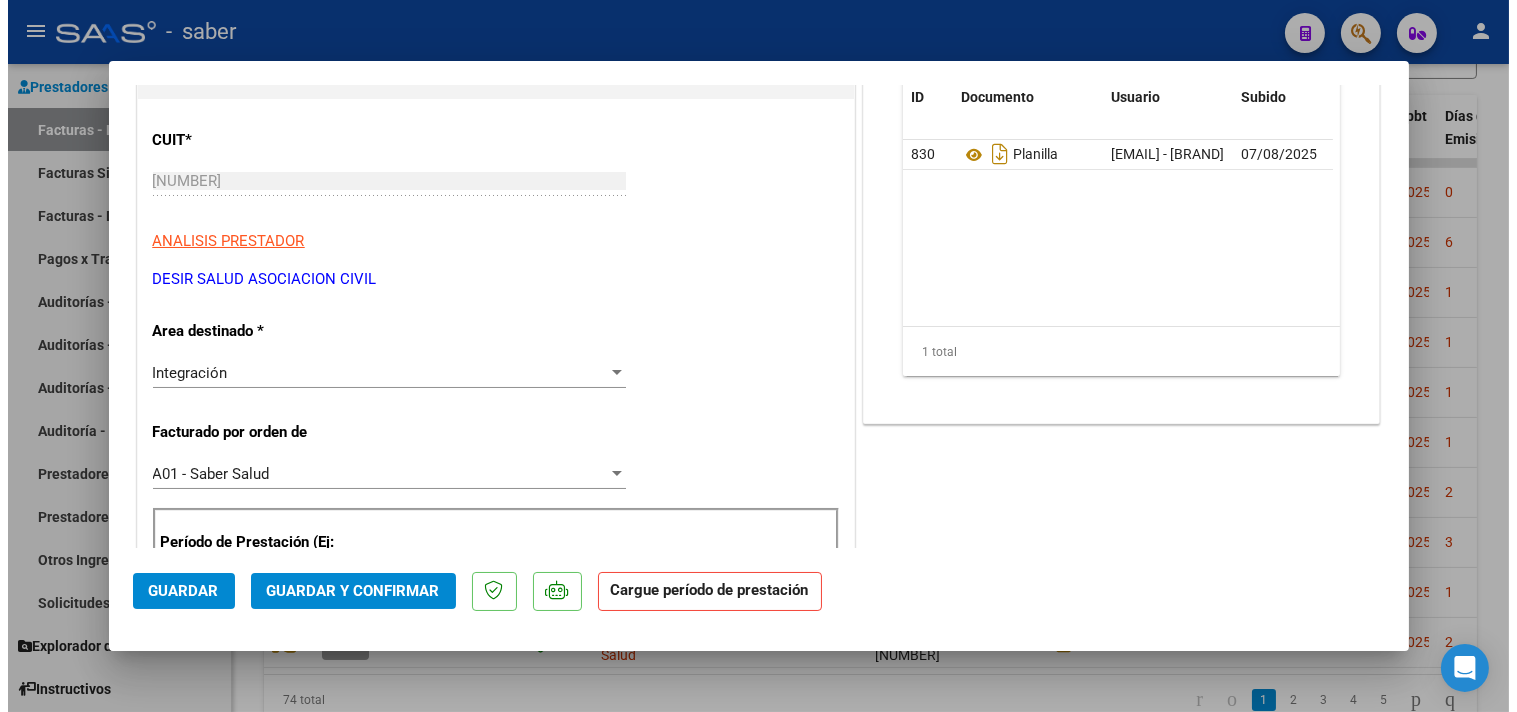 scroll, scrollTop: 0, scrollLeft: 0, axis: both 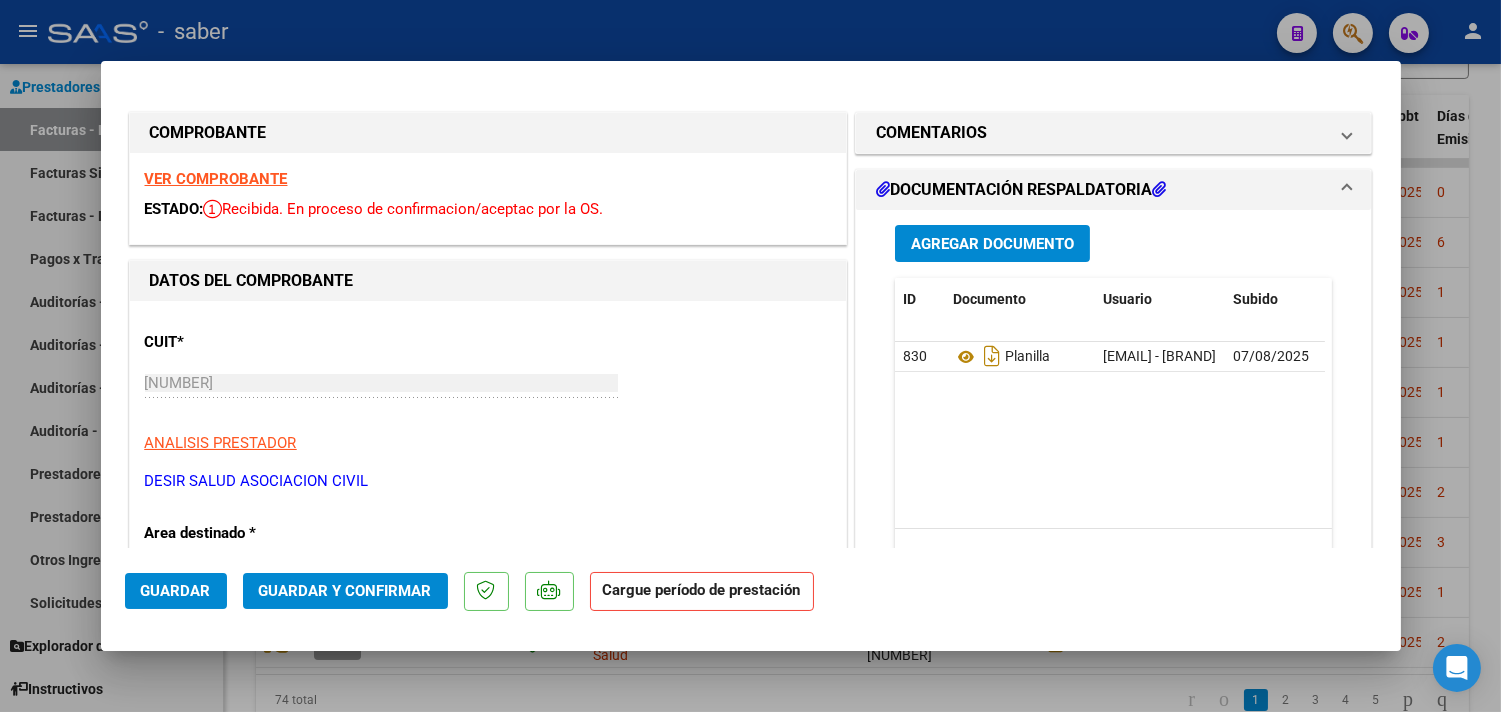 click at bounding box center (750, 356) 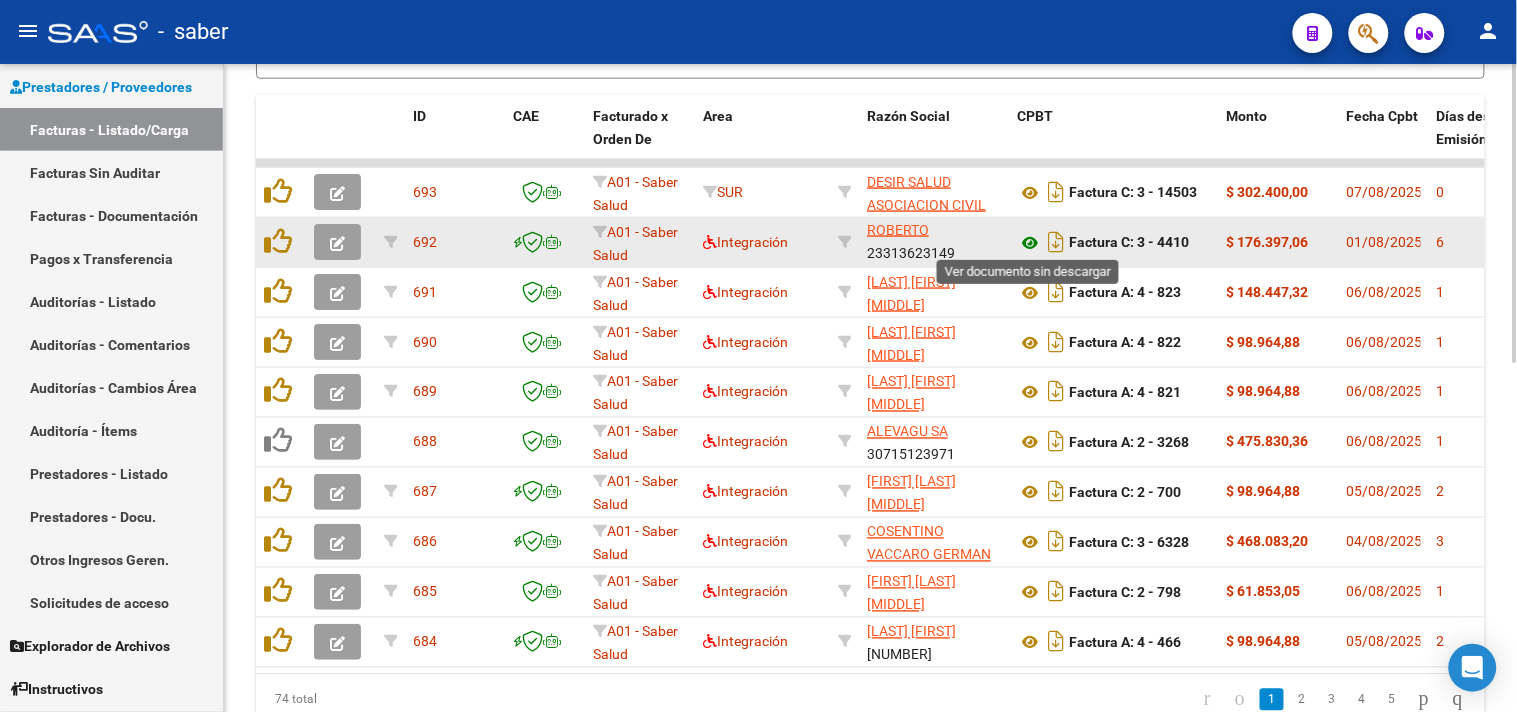 click 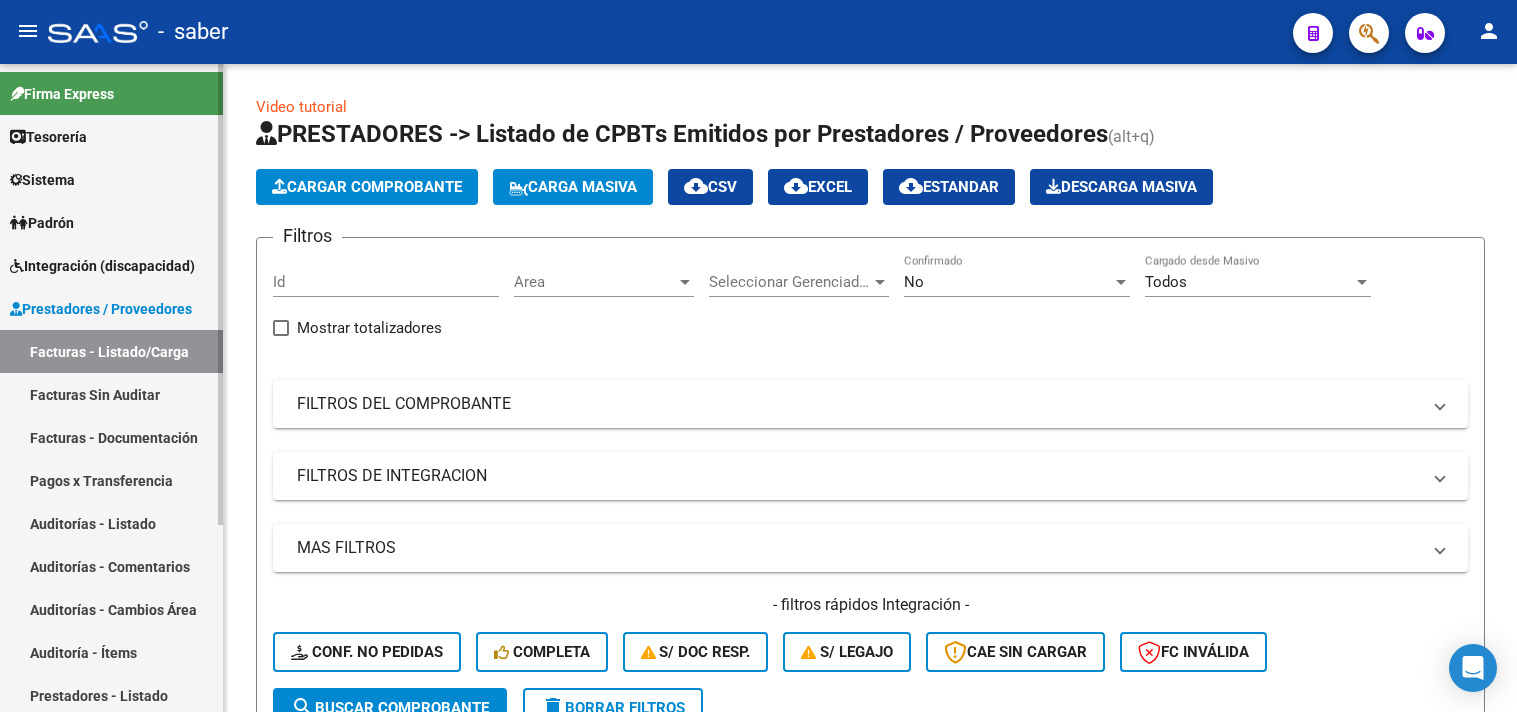 scroll, scrollTop: 0, scrollLeft: 0, axis: both 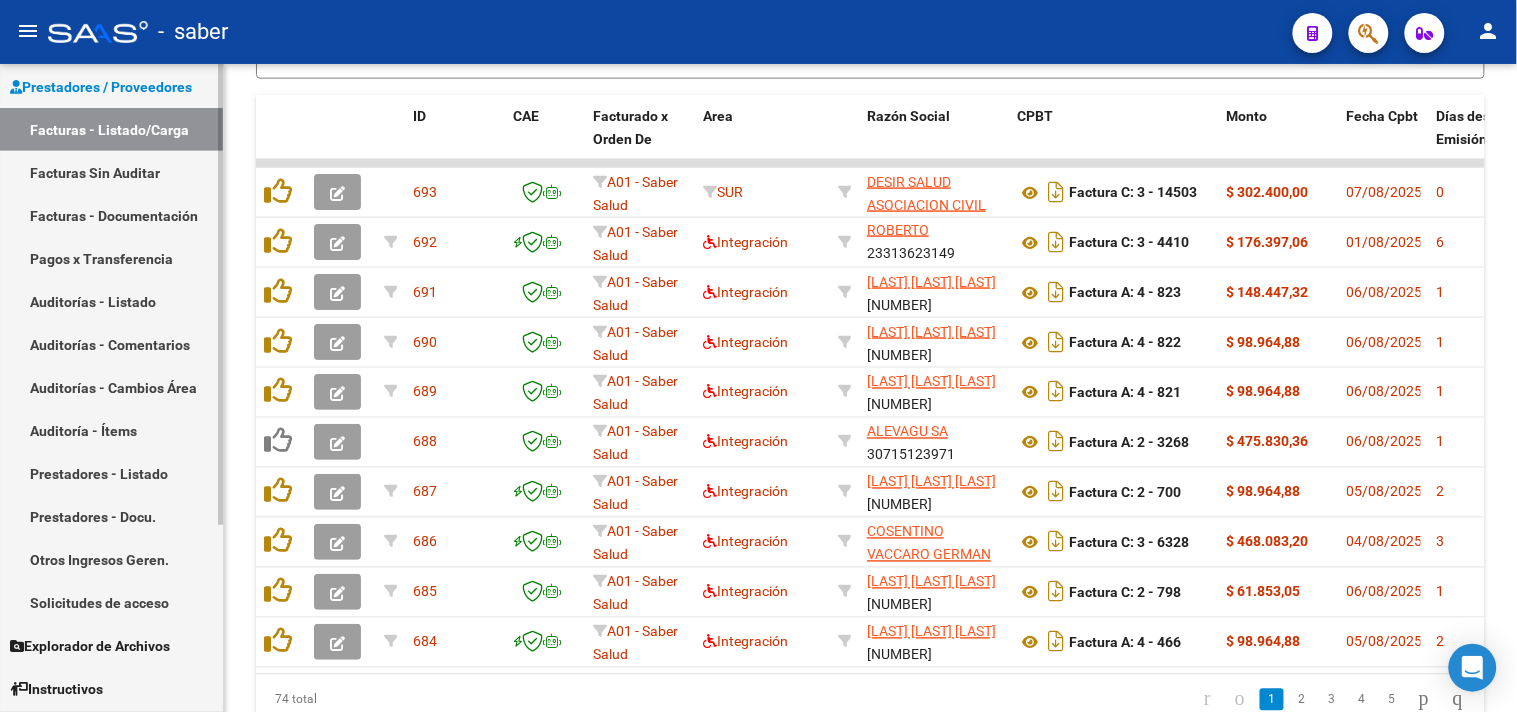 click on "Solicitudes de acceso" at bounding box center [111, 602] 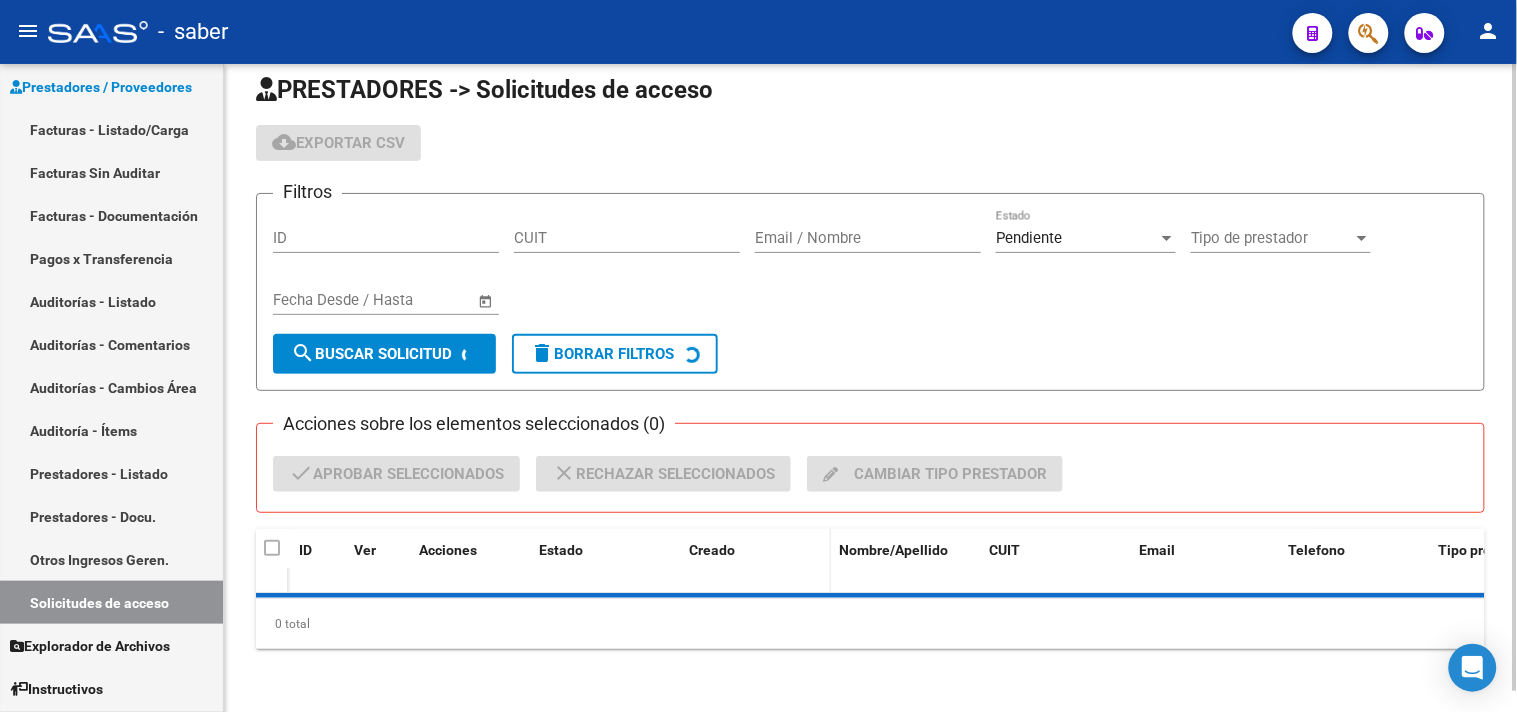 scroll, scrollTop: 67, scrollLeft: 0, axis: vertical 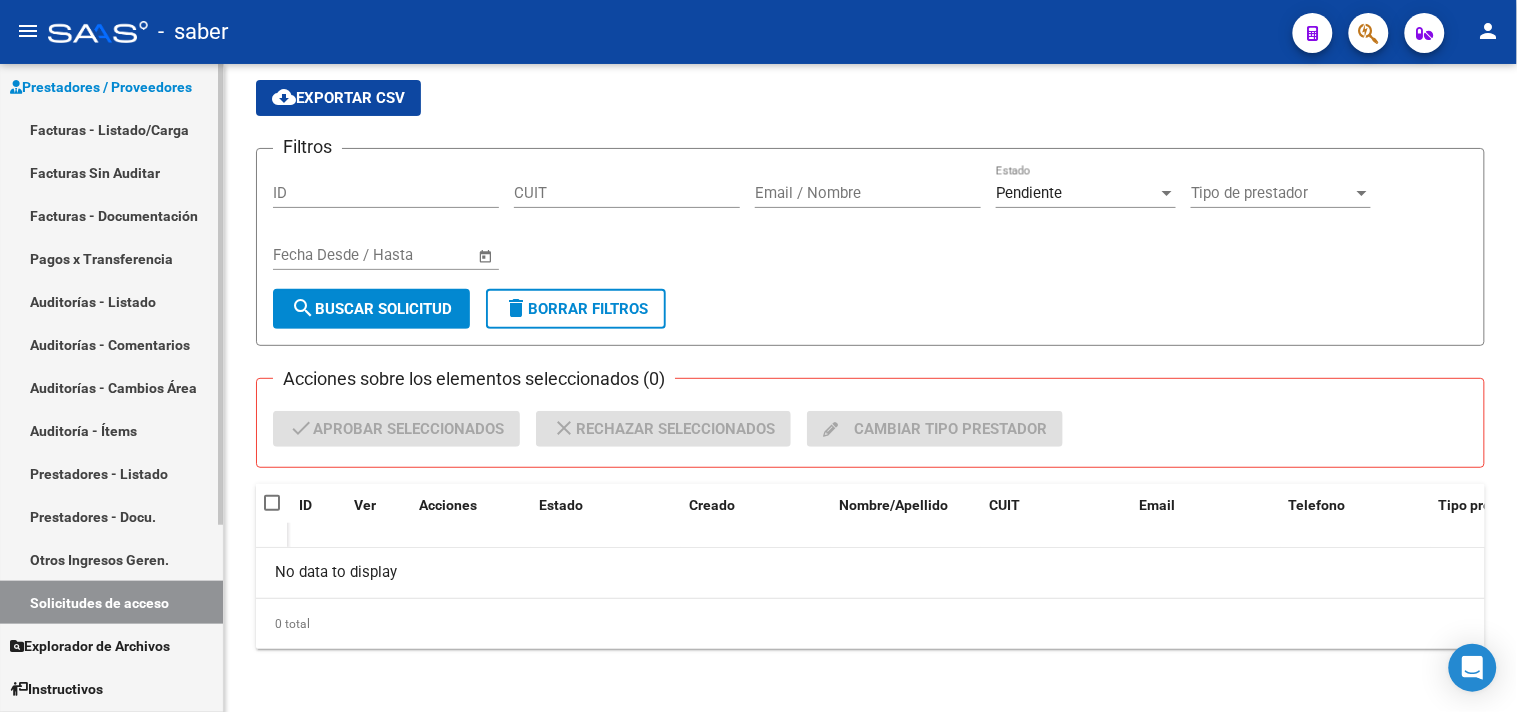 click on "Facturas - Listado/Carga" at bounding box center [111, 129] 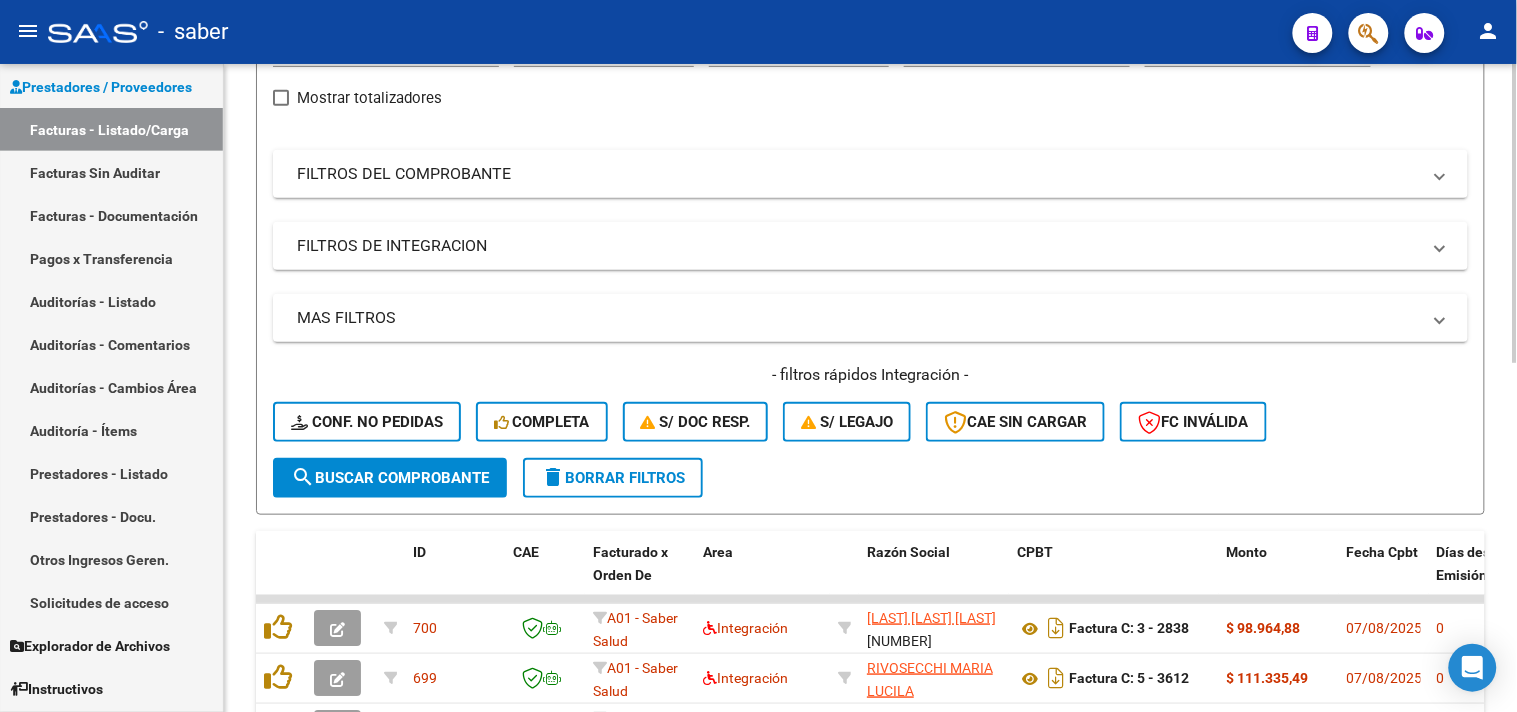 scroll, scrollTop: 666, scrollLeft: 0, axis: vertical 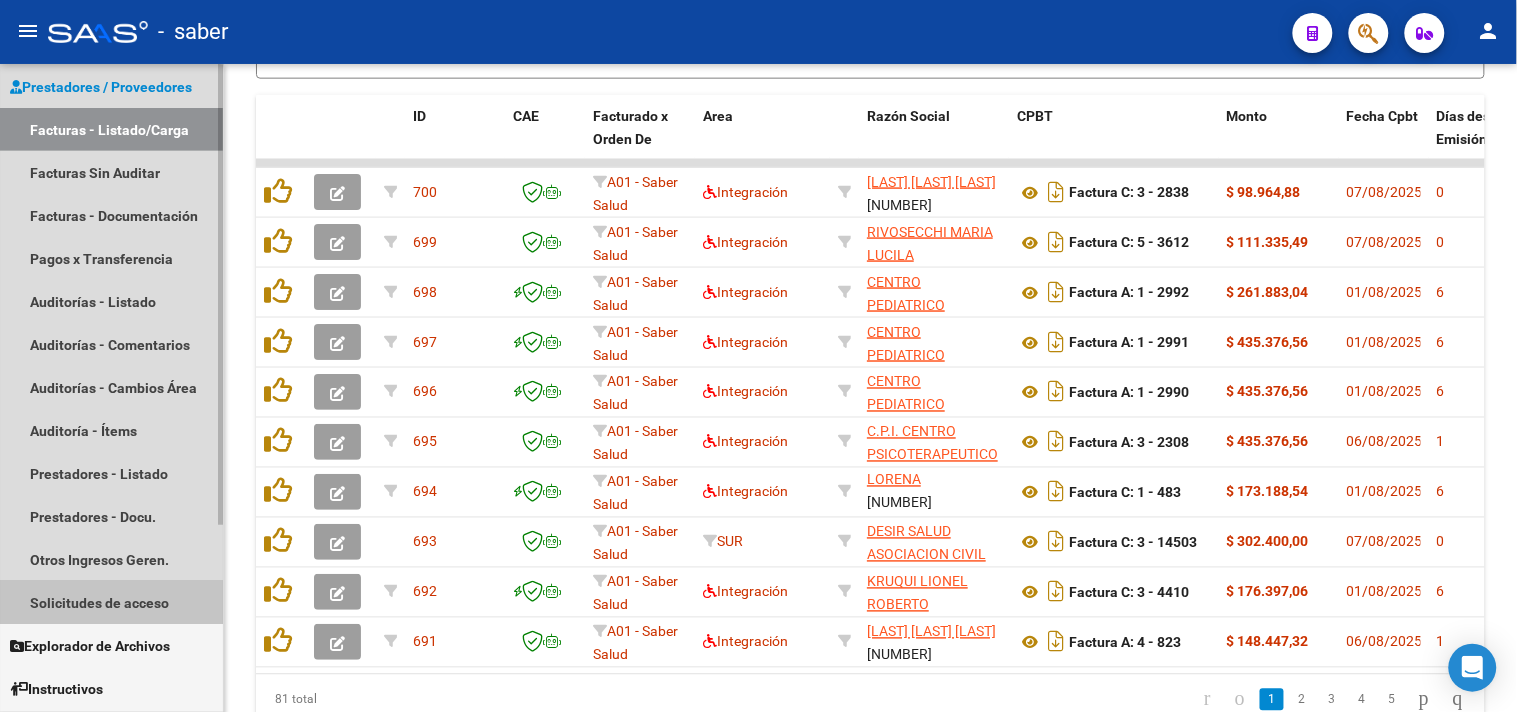 click on "Solicitudes de acceso" at bounding box center [111, 602] 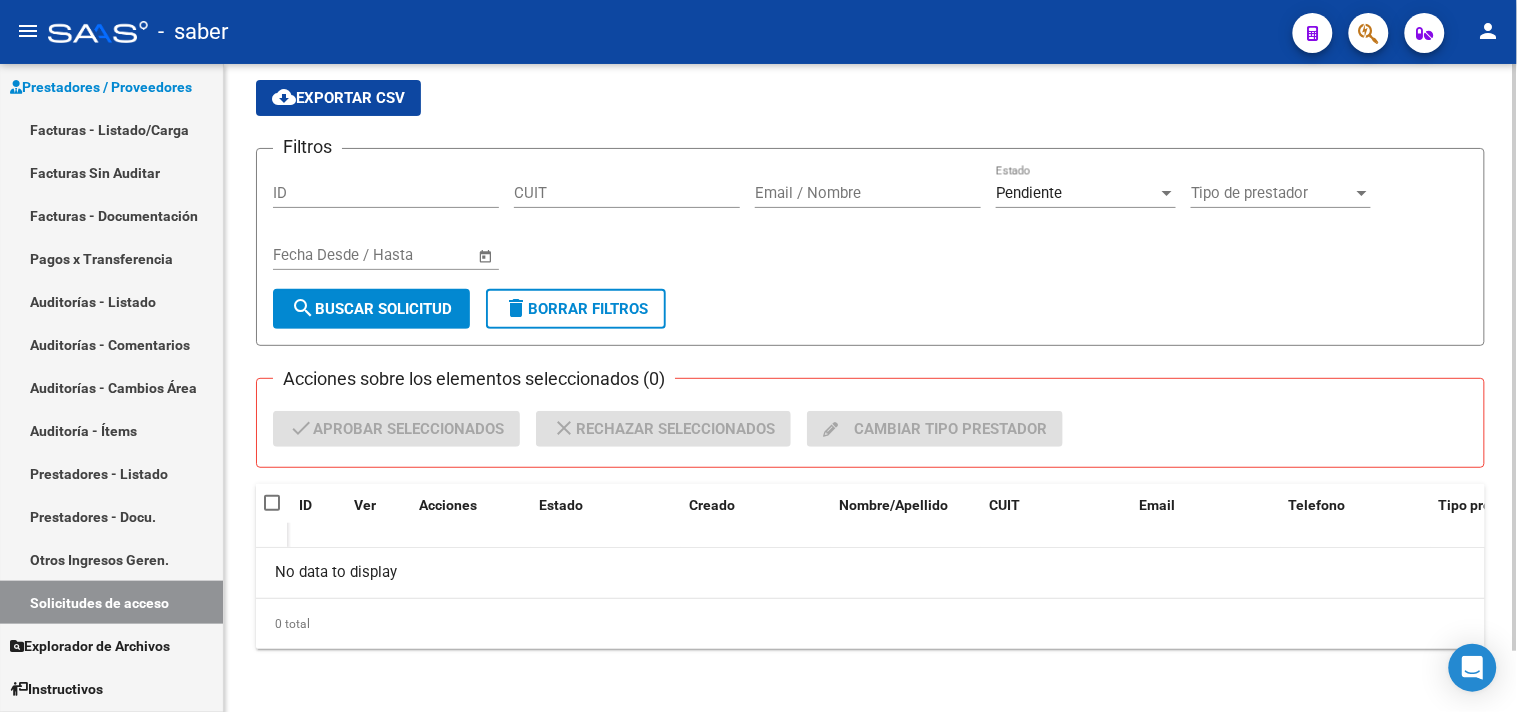 scroll, scrollTop: 66, scrollLeft: 0, axis: vertical 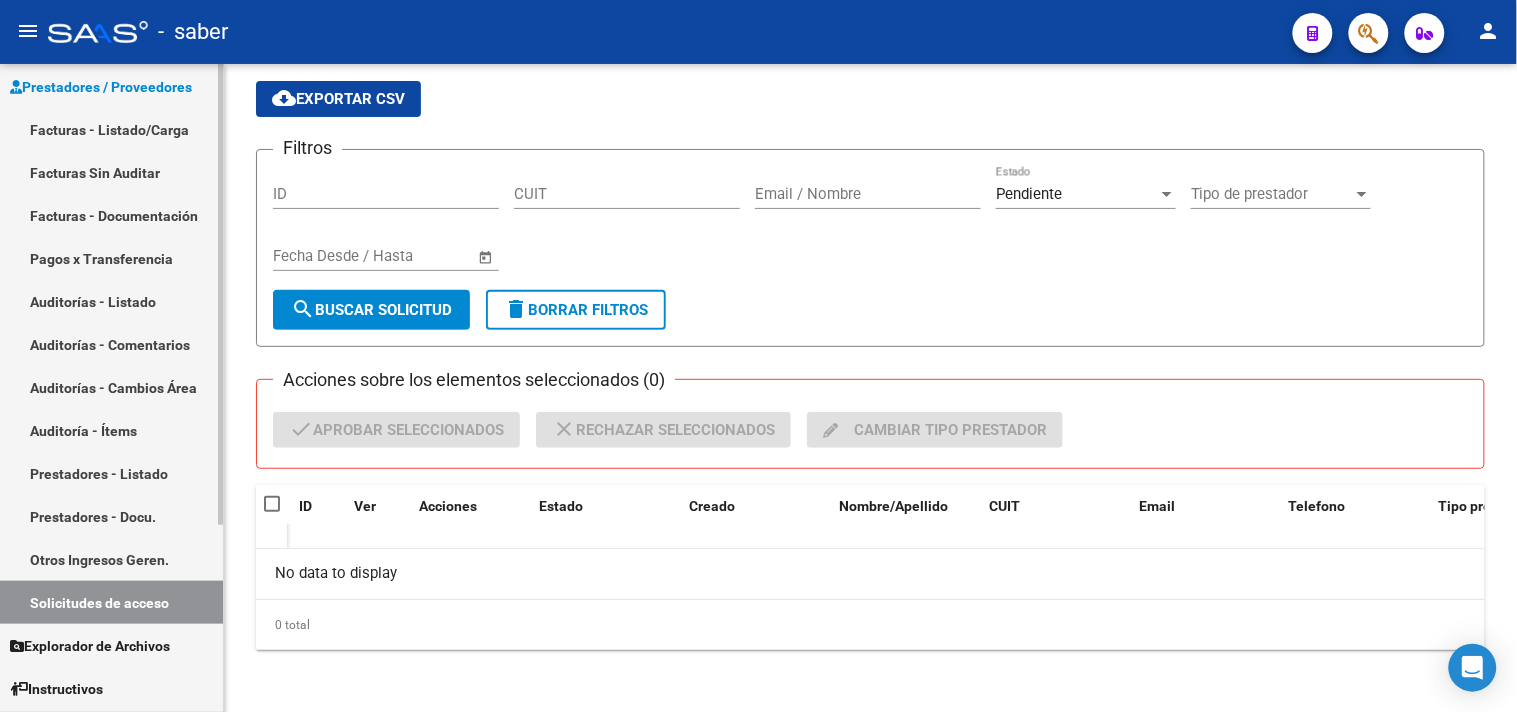 click on "Otros Ingresos Geren." at bounding box center (111, 559) 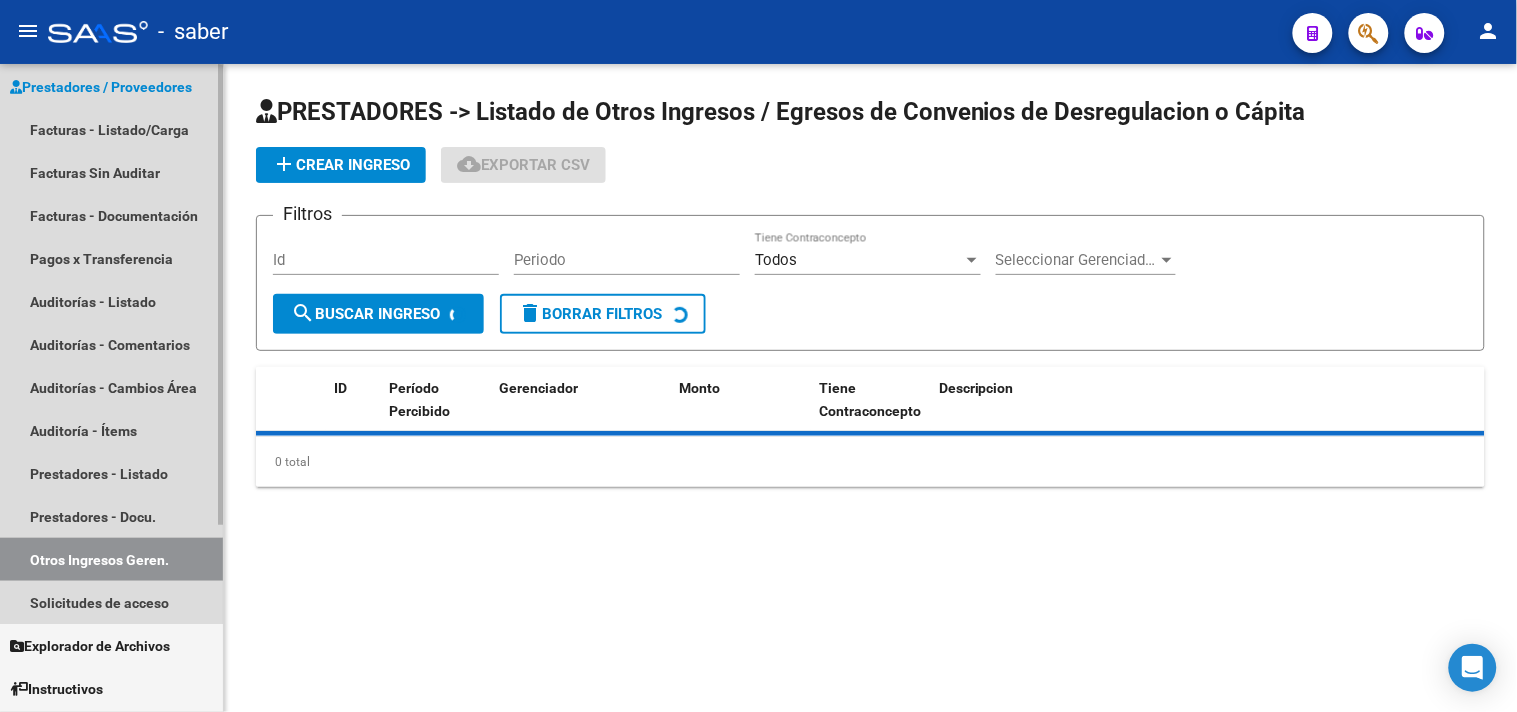 scroll, scrollTop: 0, scrollLeft: 0, axis: both 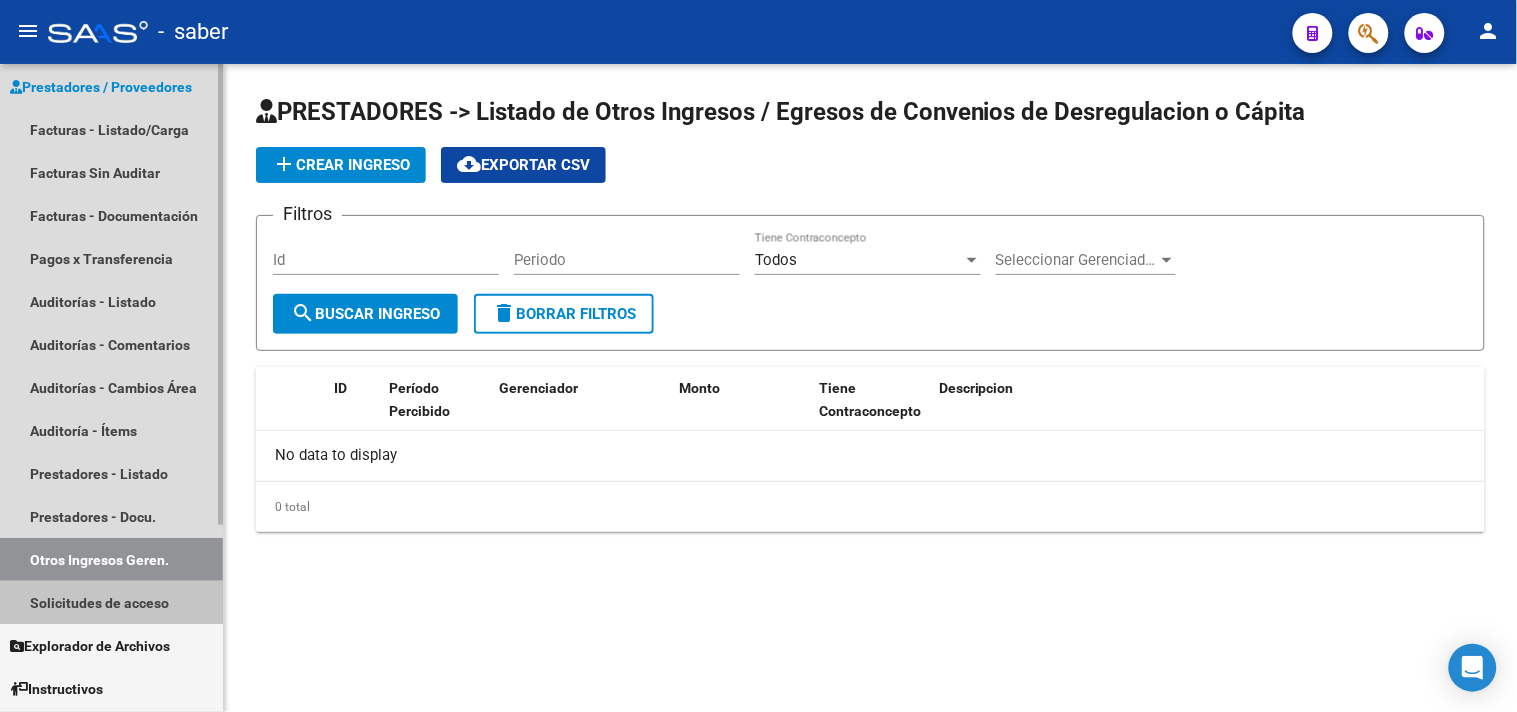 click on "Solicitudes de acceso" at bounding box center (111, 602) 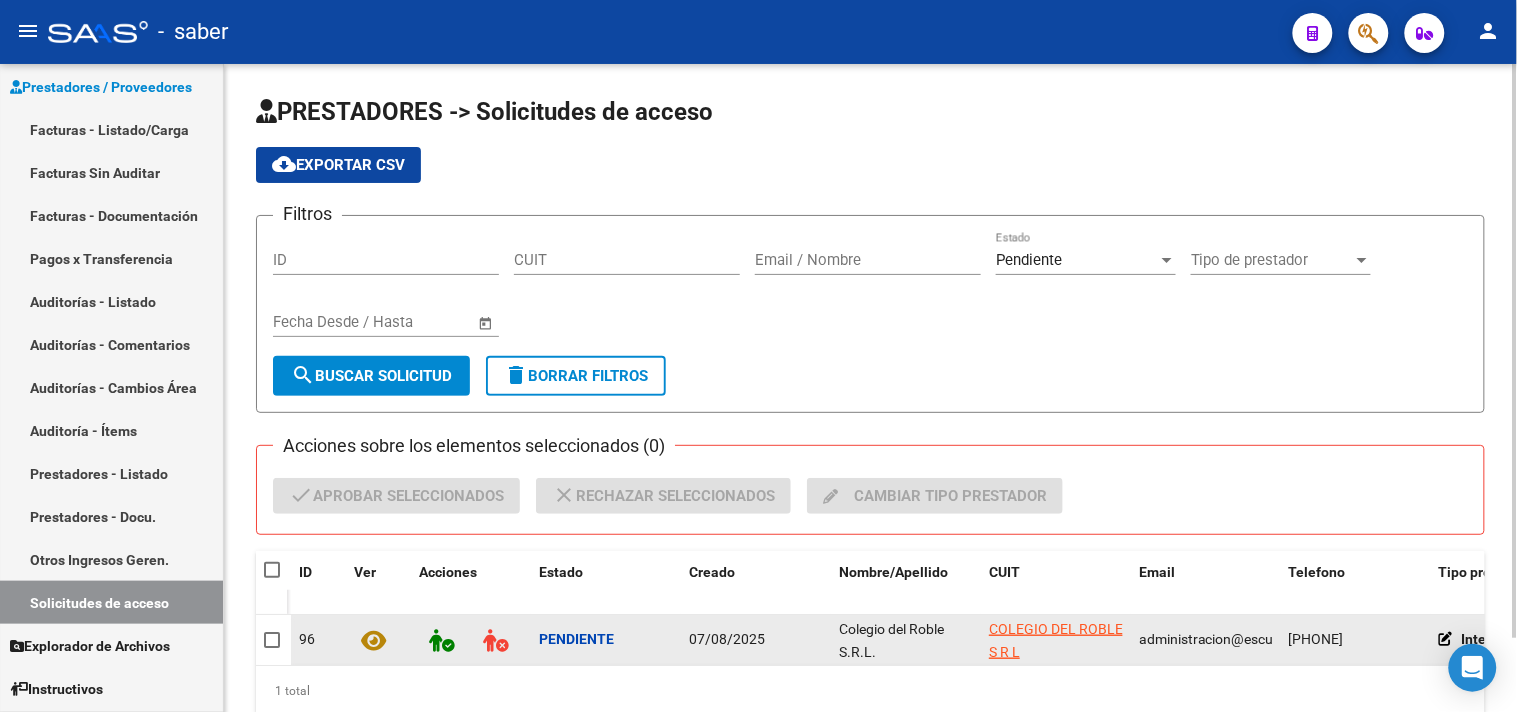 scroll, scrollTop: 3, scrollLeft: 0, axis: vertical 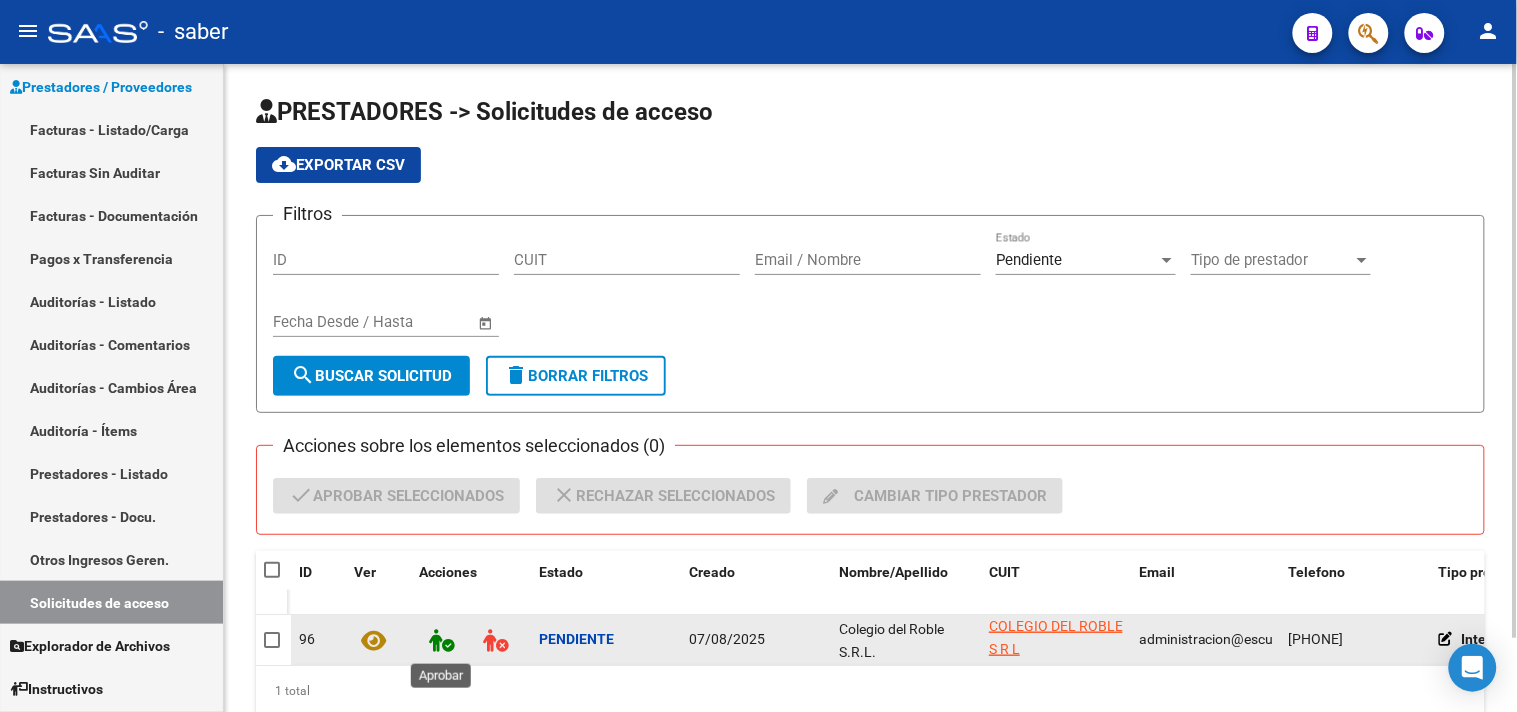 click 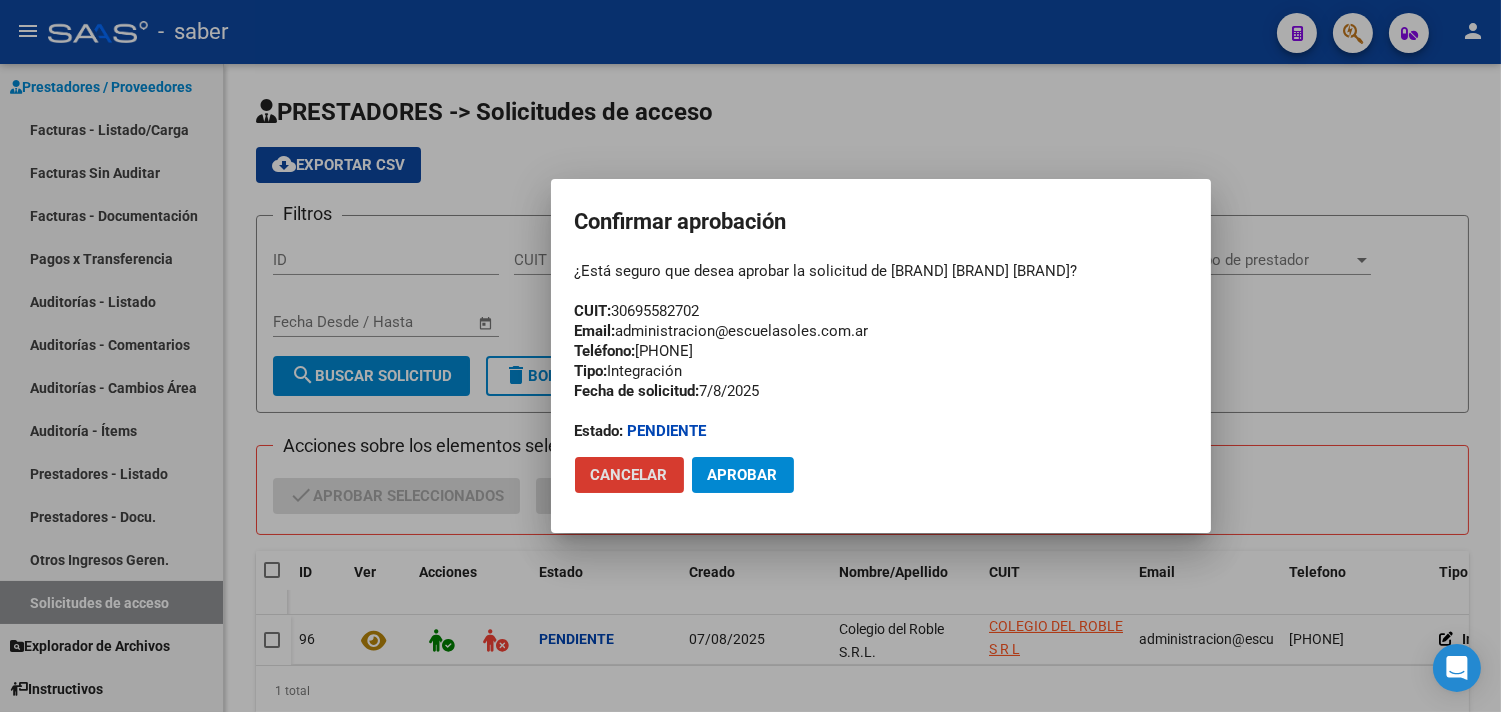 click on "Aprobar" 